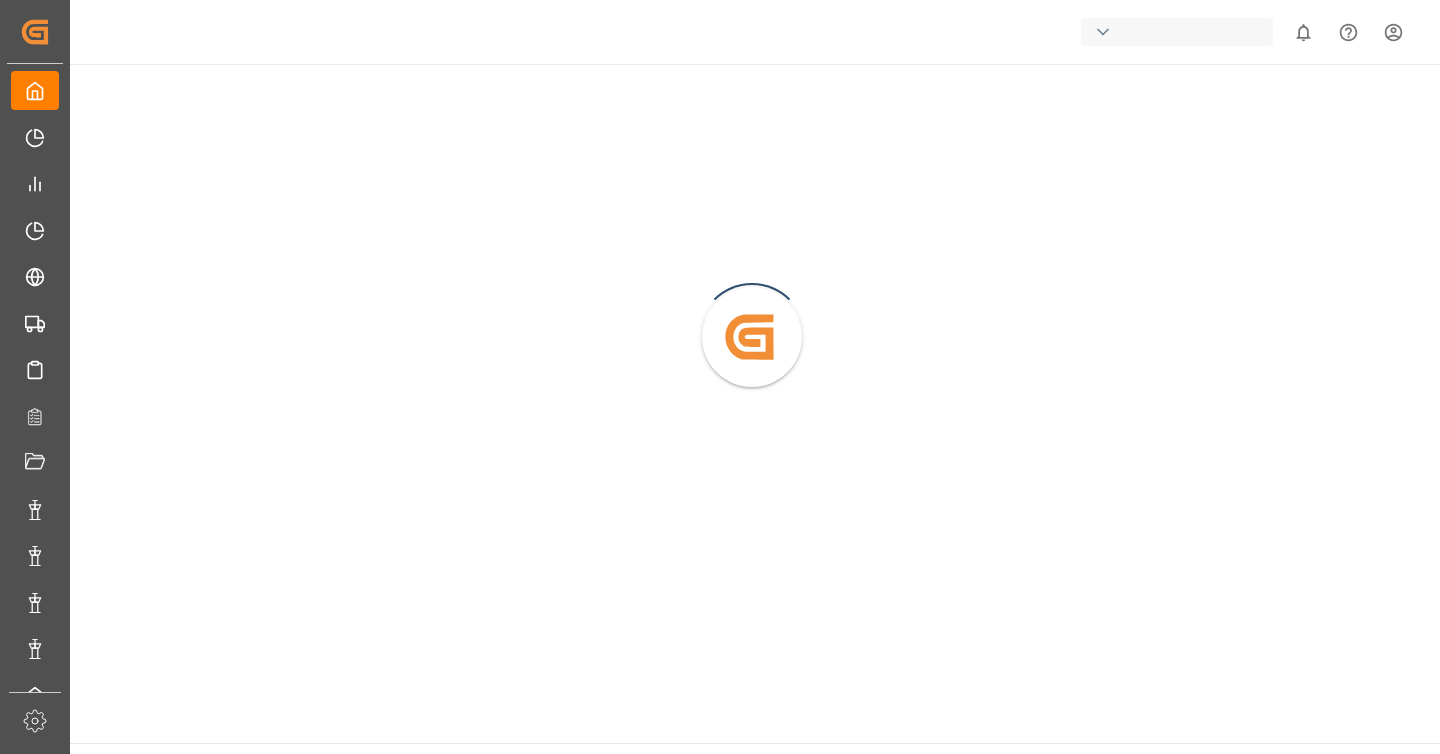 scroll, scrollTop: 0, scrollLeft: 0, axis: both 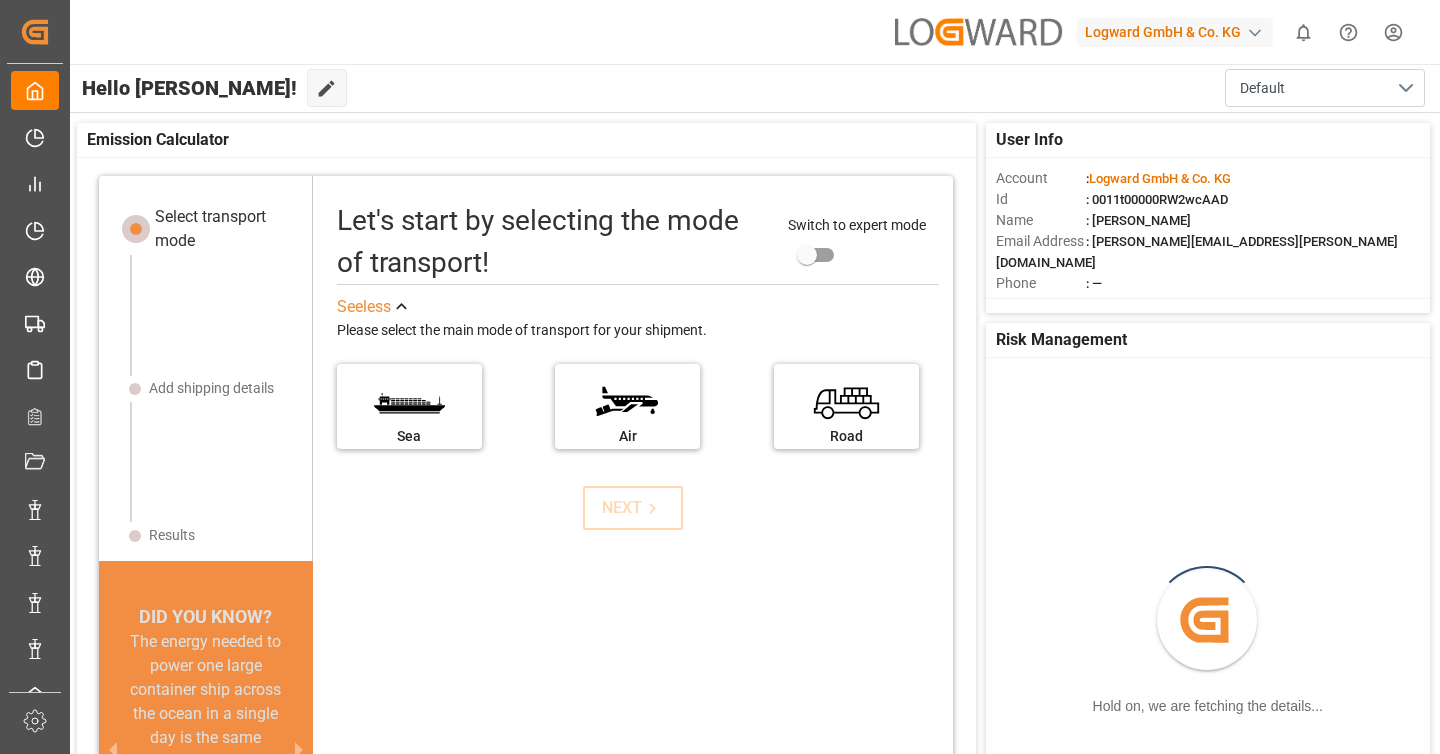 click on "Logward GmbH & Co. KG" at bounding box center [1175, 32] 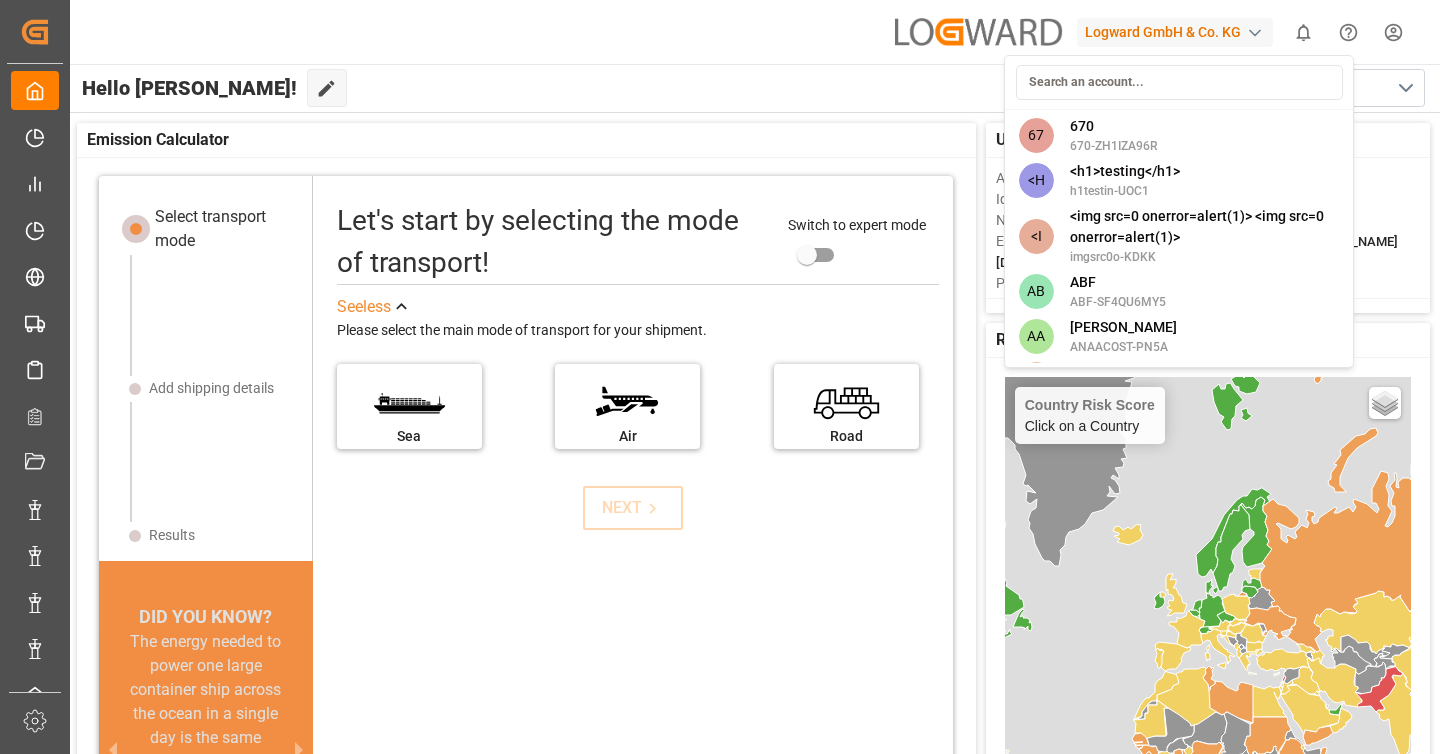 click on "Created by potrace 1.15, written by Peter Selinger 2001-2017 Created by potrace 1.15, written by Peter Selinger 2001-2017 My Cockpit My Cockpit Production Release Production Release My Reports My Reports My Allocations My Allocations All Carriers All Carriers Freight Forwarder Freight Forwarder Timeslot Management Timeslot Management Transport Planner Transport Planner Document Management Document Management Downloads Downloads Tasks Tasks Activities Activities Notifications Notifications Triggers Triggers Data Management Data Management Timeslot Management V2 Timeslot Management V2 Tracking Shipment Tracking Shipment Sailing Schedules Sailing Schedules Date Date Tender Management Tender Management CO2 Calculator CO2 Calculator vanishree vanishree Sidebar Settings Back to main menu Logward GmbH & Co. KG 0 Notifications Only show unread All Watching Mark all categories read No notifications Hello akshit! Edit Cockpit Default User Info Account  :  Logward GmbH & Co. KG Id  : 0011t00000RW2wcAAD Name Phone  : —" at bounding box center (720, 377) 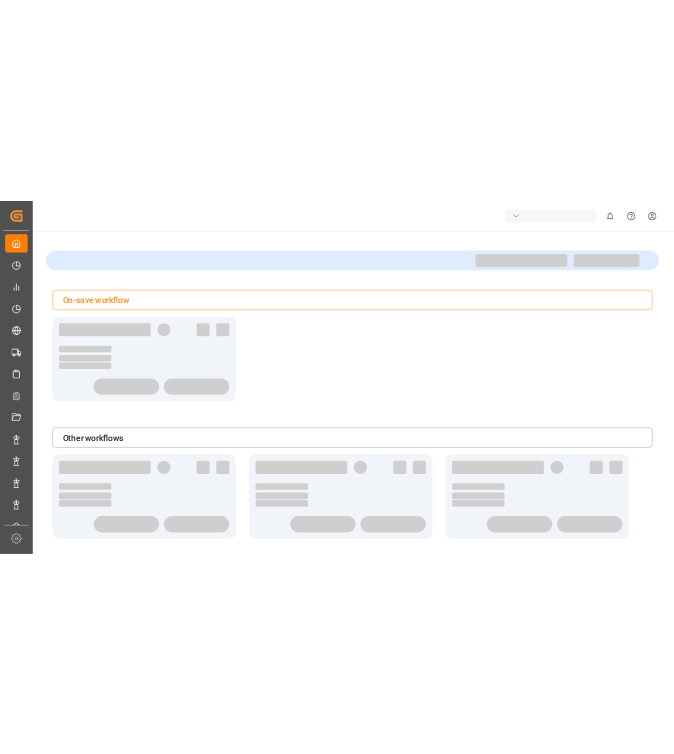 scroll, scrollTop: 0, scrollLeft: 0, axis: both 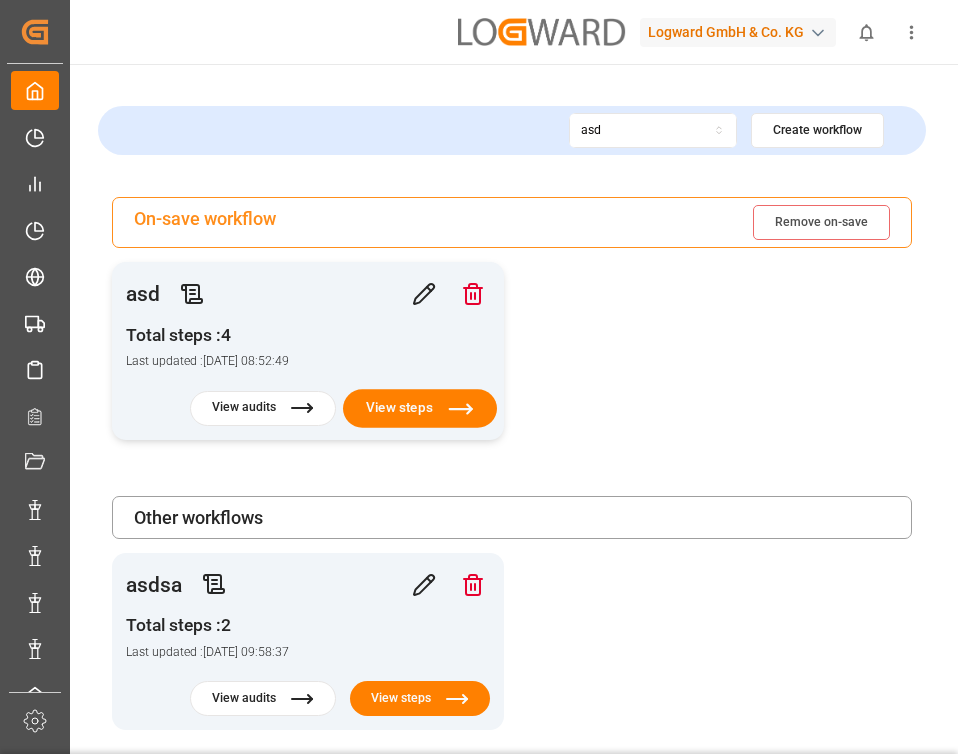 click on "View steps" at bounding box center [420, 408] 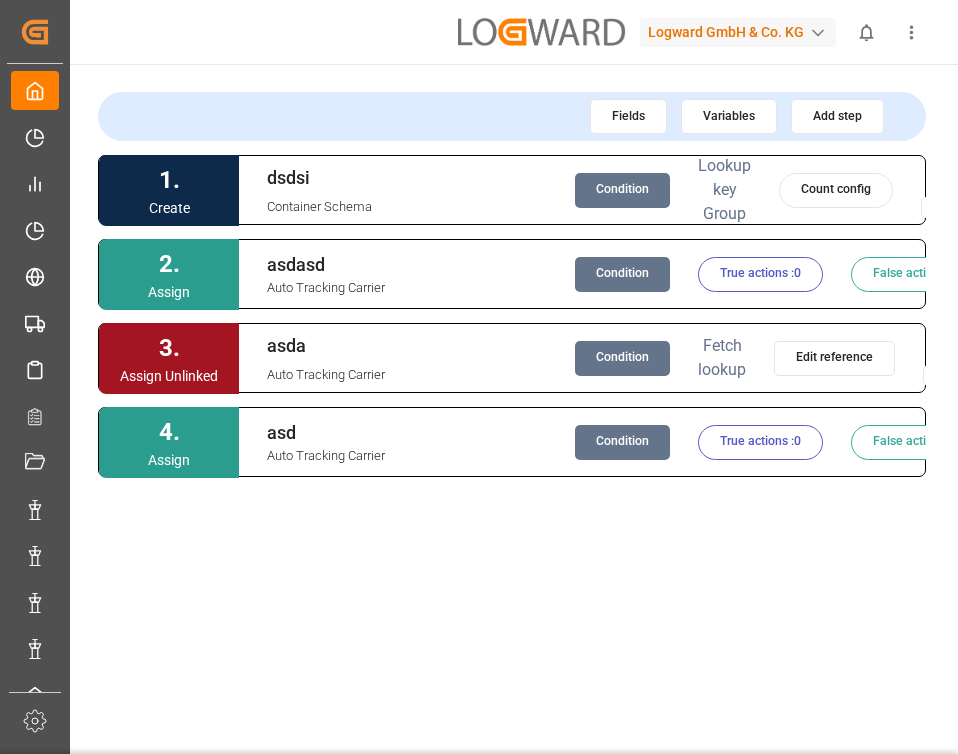 click on "Condition" at bounding box center [622, 358] 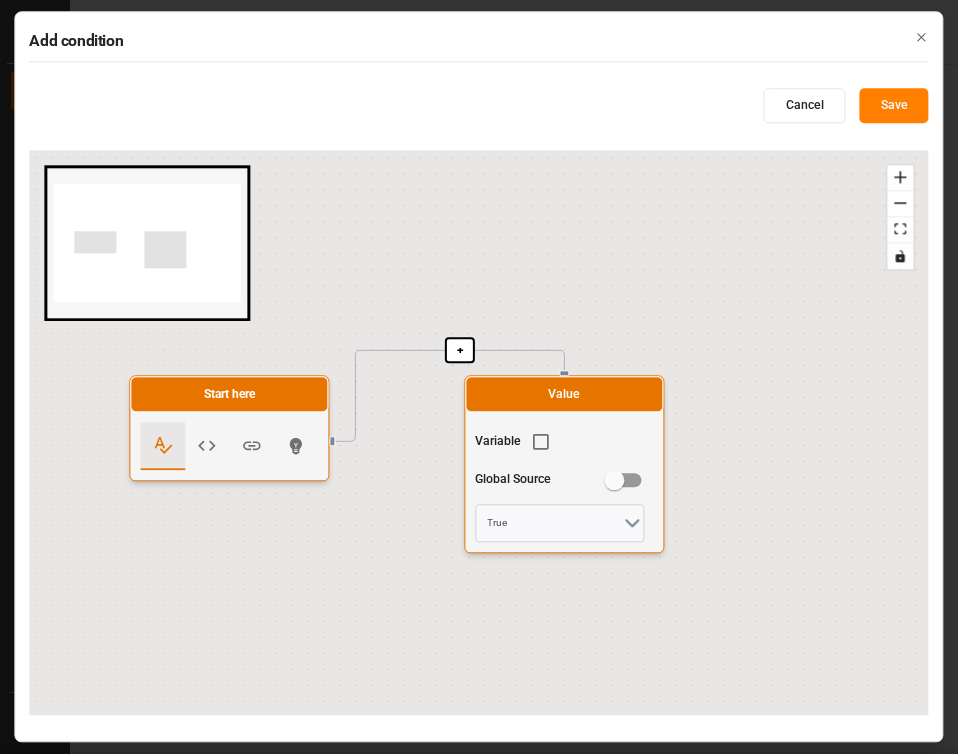 click on "Cancel" at bounding box center [805, 106] 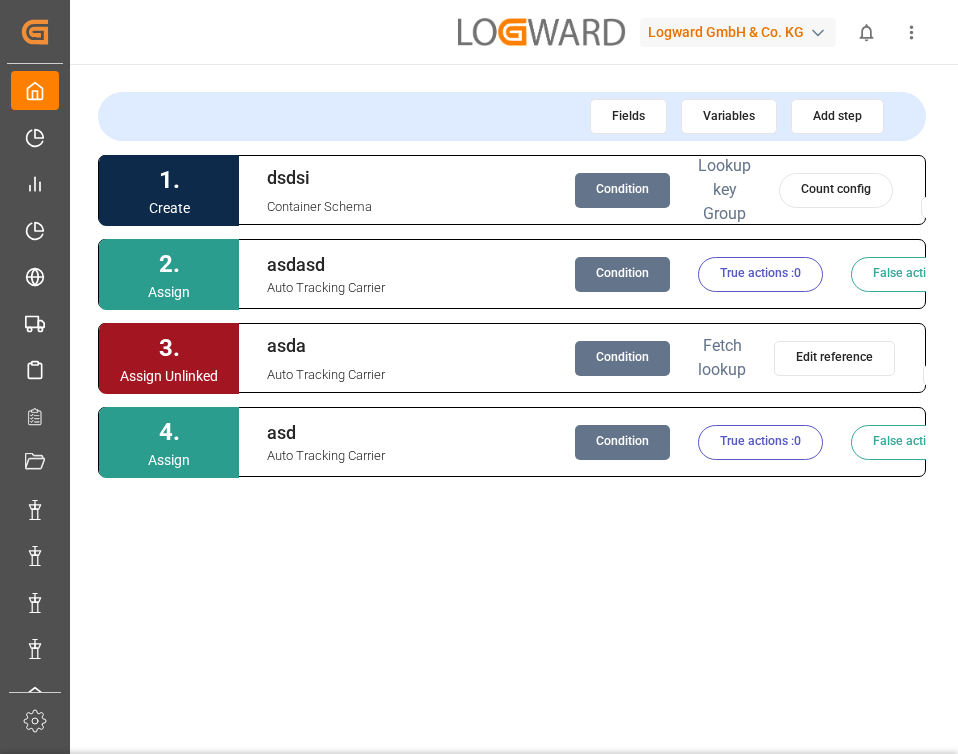 click on "Add step" at bounding box center (837, 116) 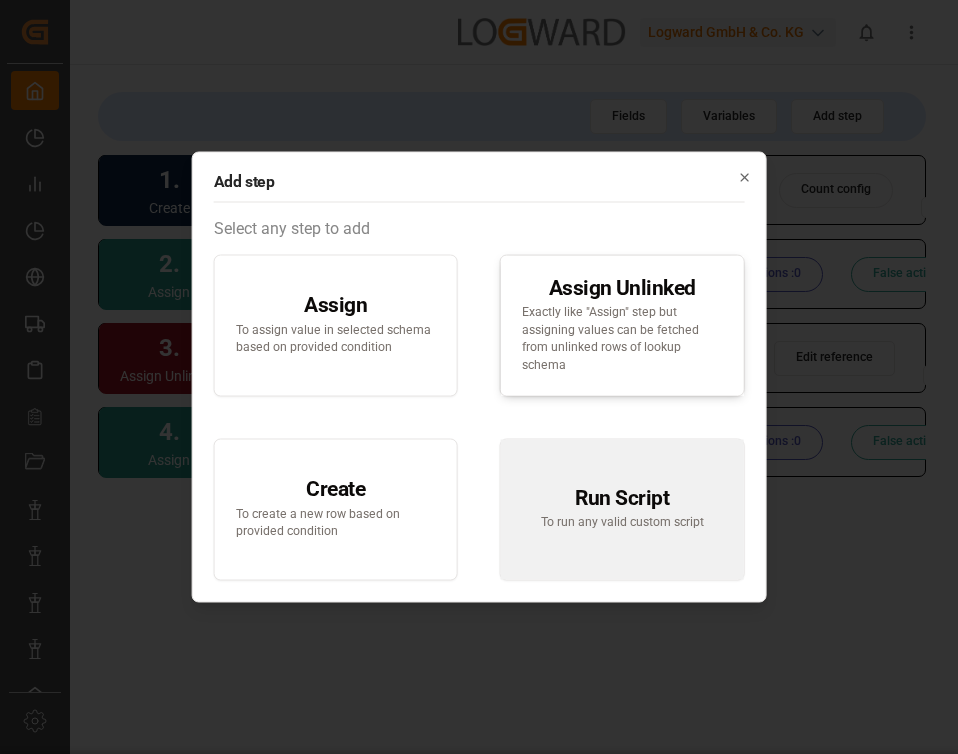 click on "Exactly like "Assign" step but assigning values can be fetched from unlinked rows of lookup schema" at bounding box center [622, 339] 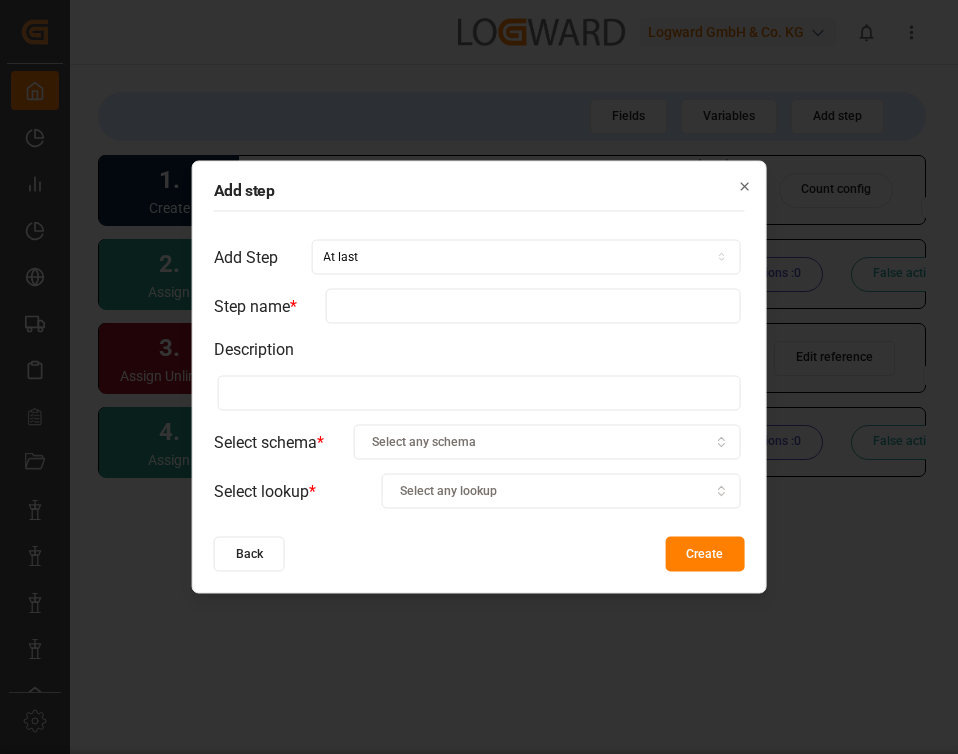 click at bounding box center (533, 306) 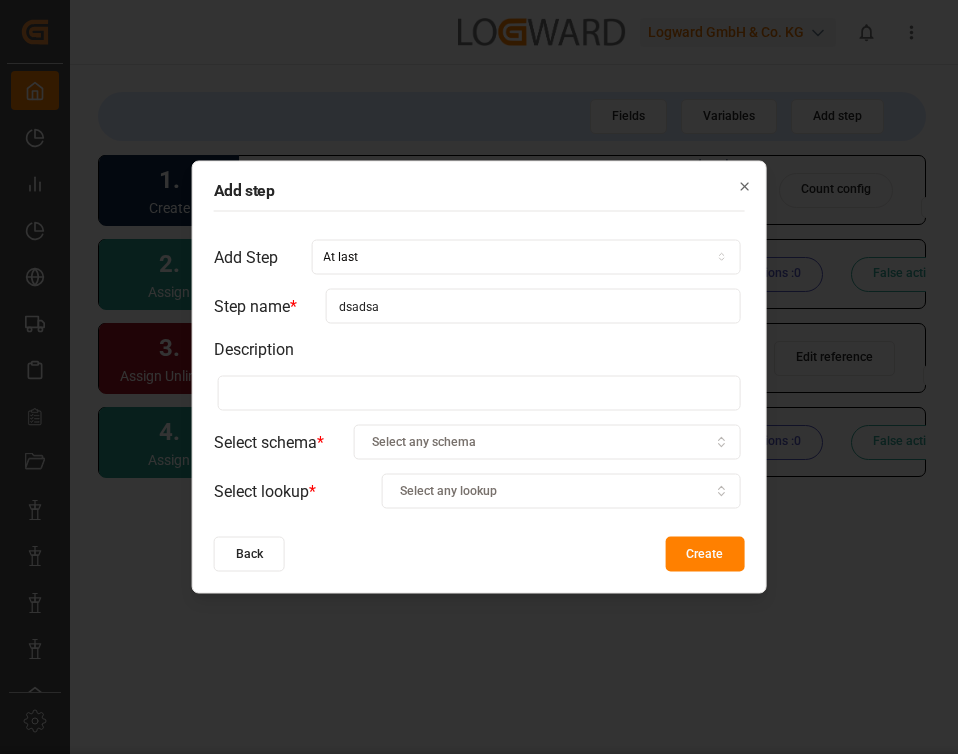 type on "dsadsa" 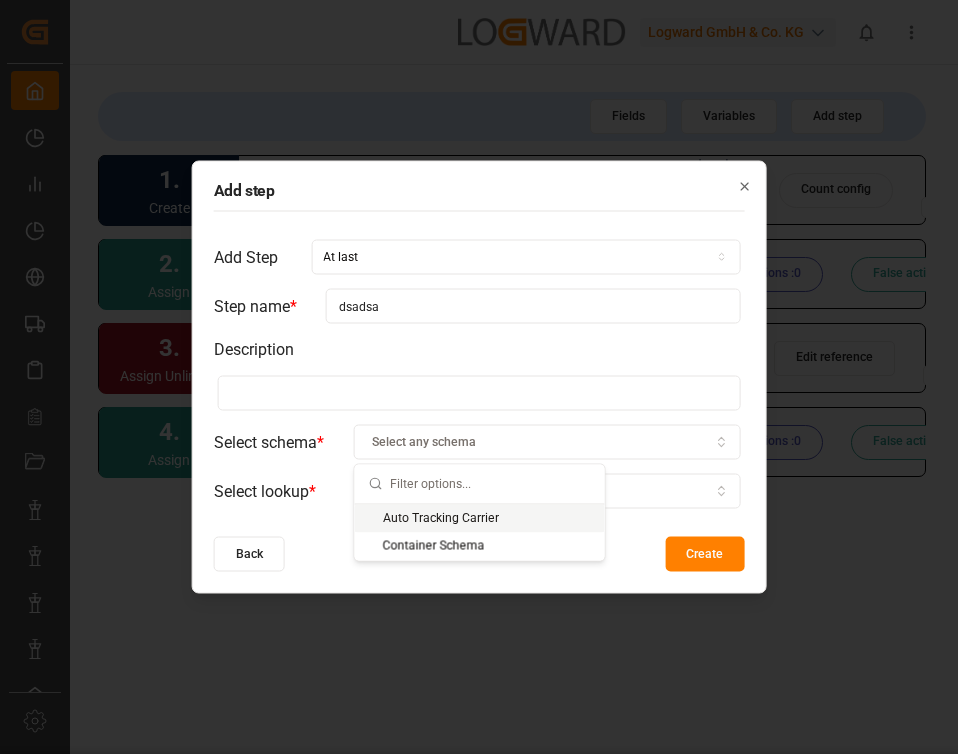 click on "Auto Tracking Carrier" at bounding box center (480, 518) 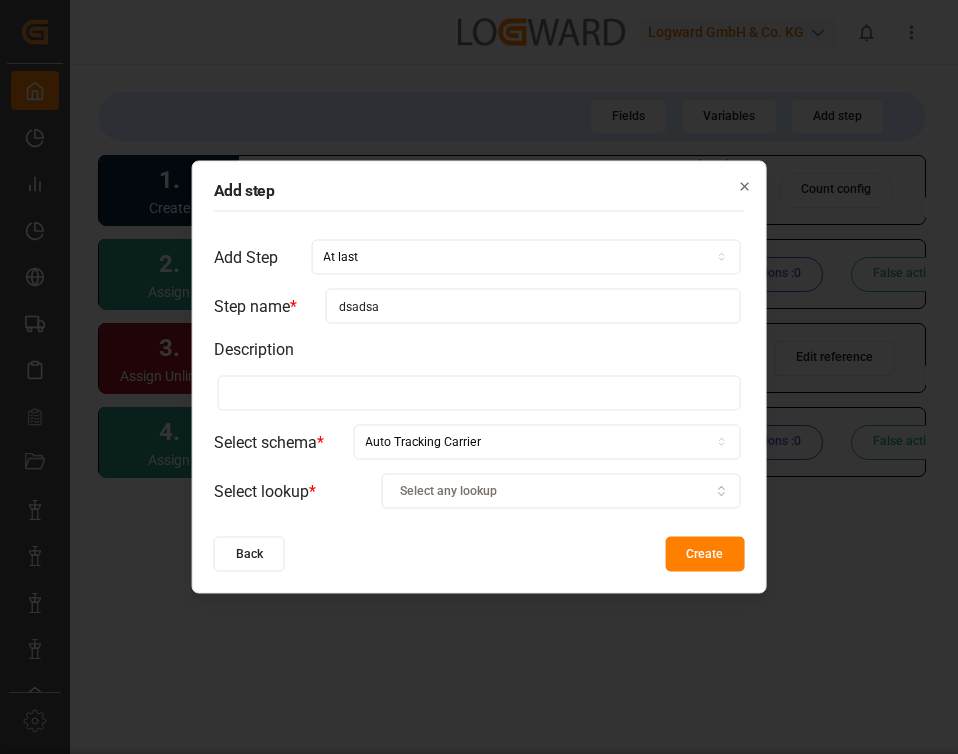 click on "Select any lookup" at bounding box center (561, 491) 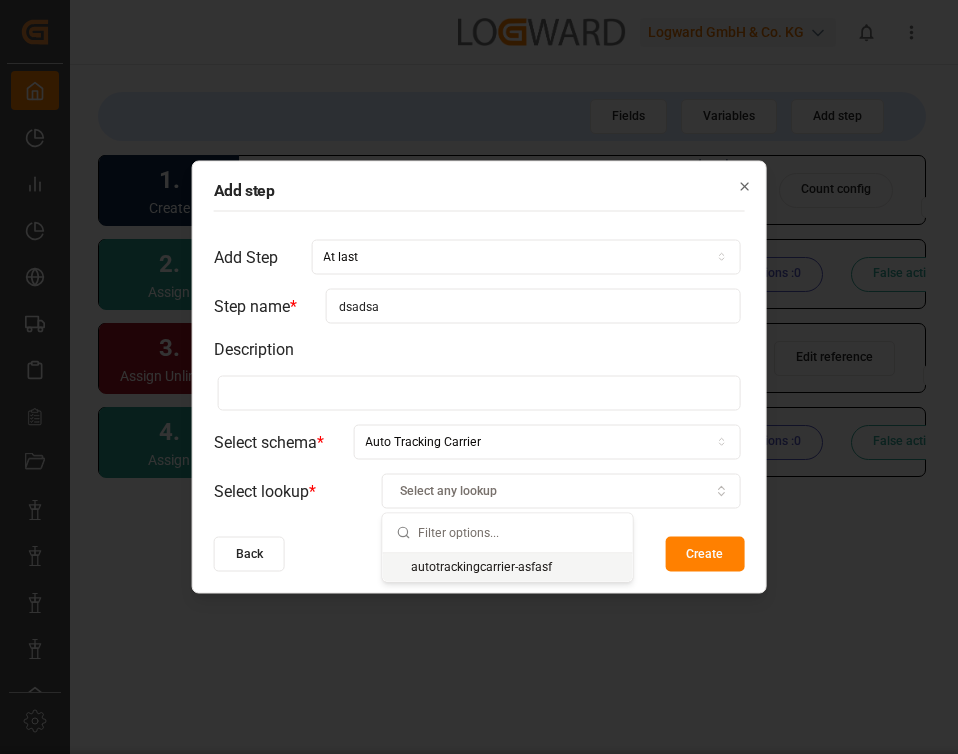 click on "autotrackingcarrier-asfasf" at bounding box center [508, 567] 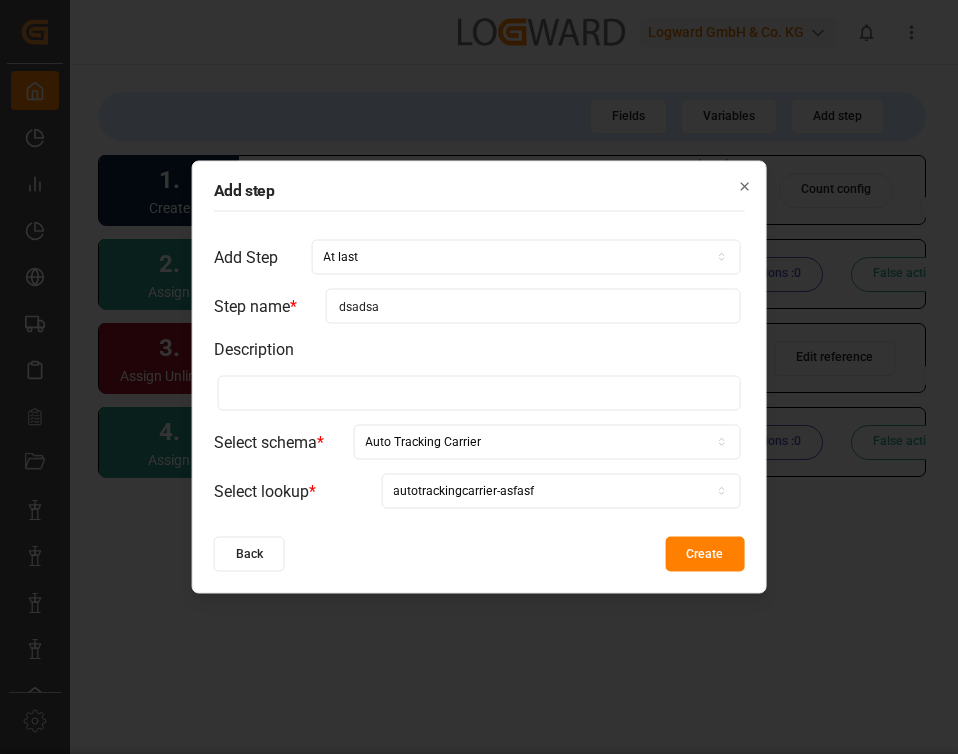 click on "Create" at bounding box center (704, 554) 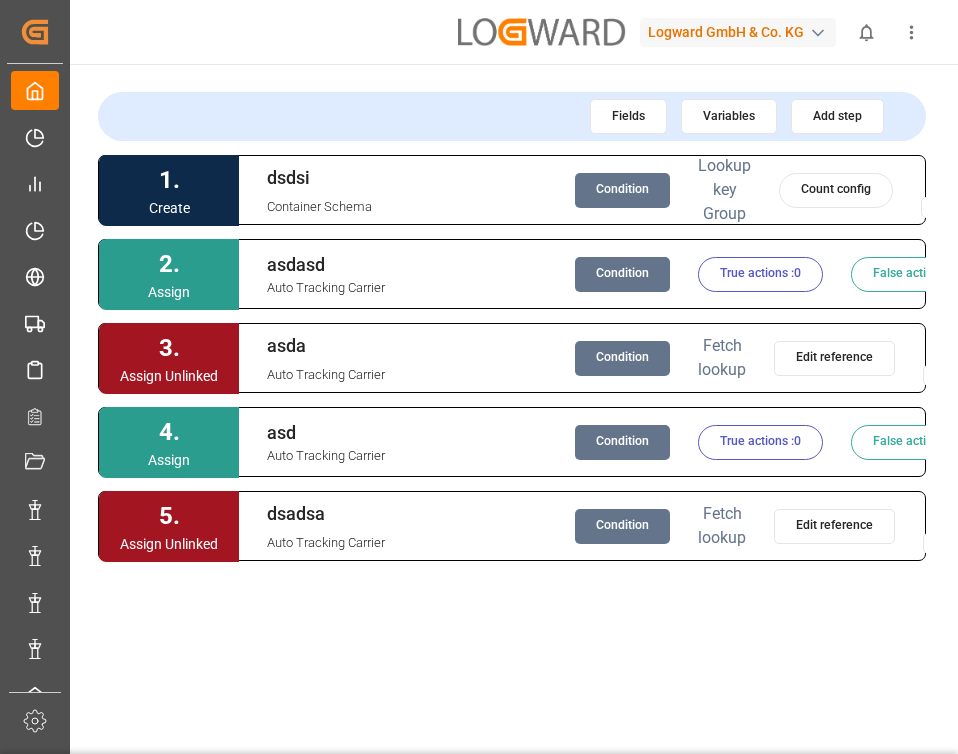 click on "dsadsa Auto Tracking Carrier Condition Fetch lookup Edit reference Duplicate Preview" at bounding box center [652, 526] 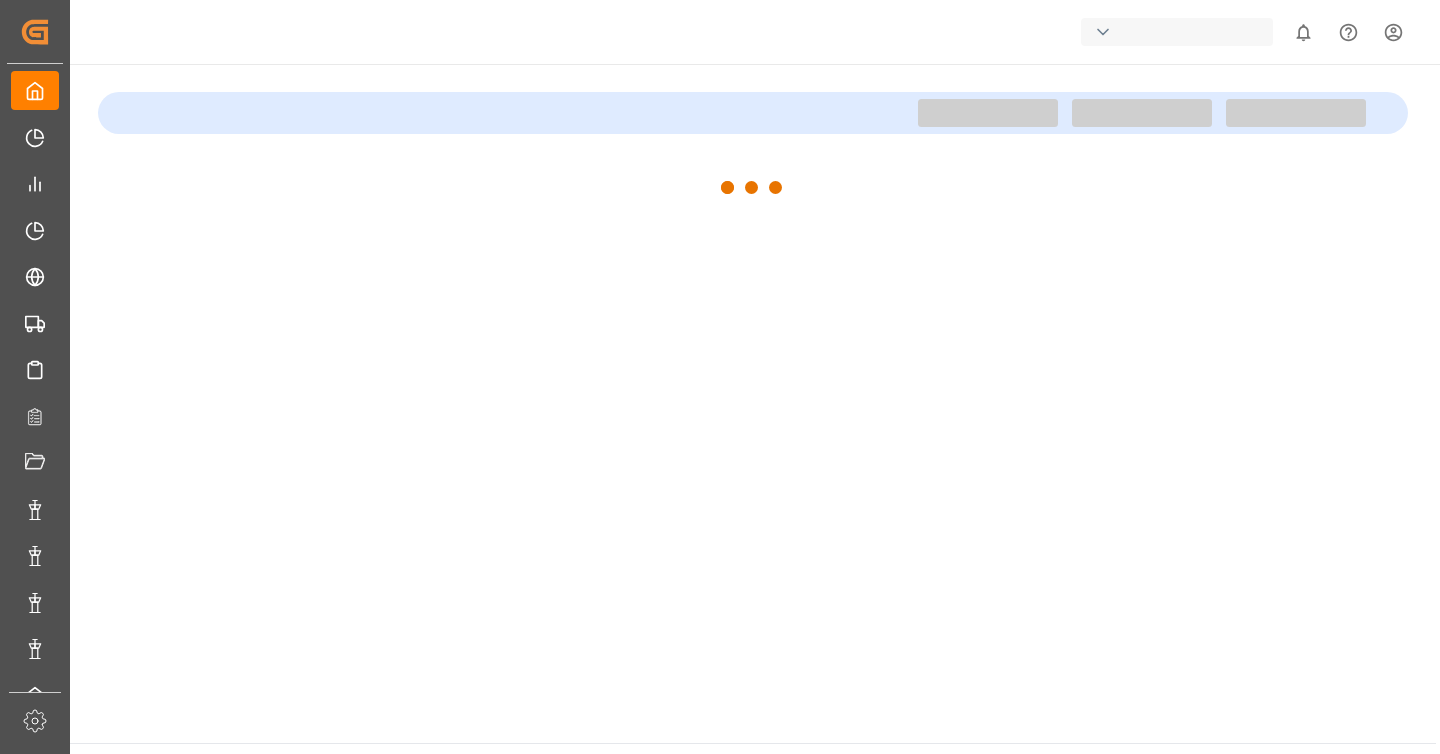 scroll, scrollTop: 0, scrollLeft: 0, axis: both 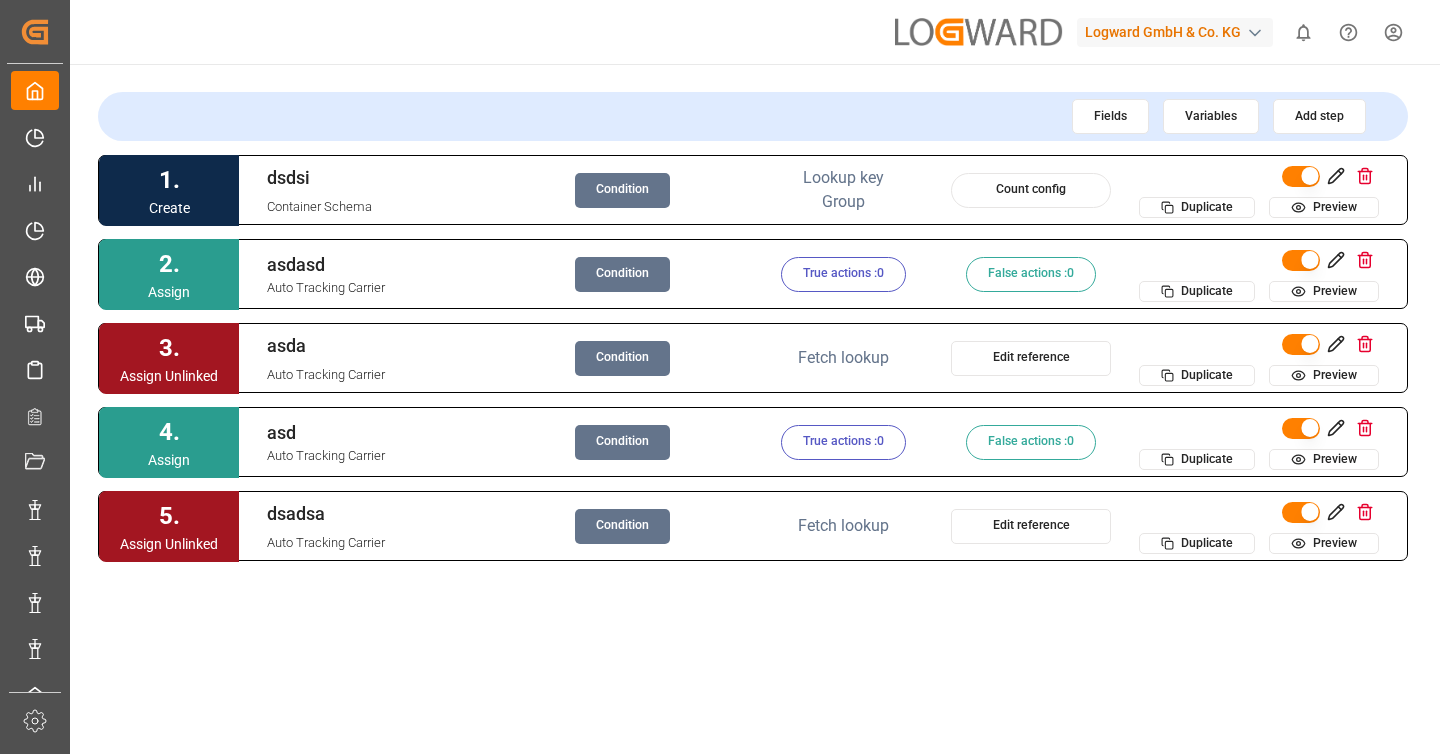 click on "Condition" at bounding box center (622, 526) 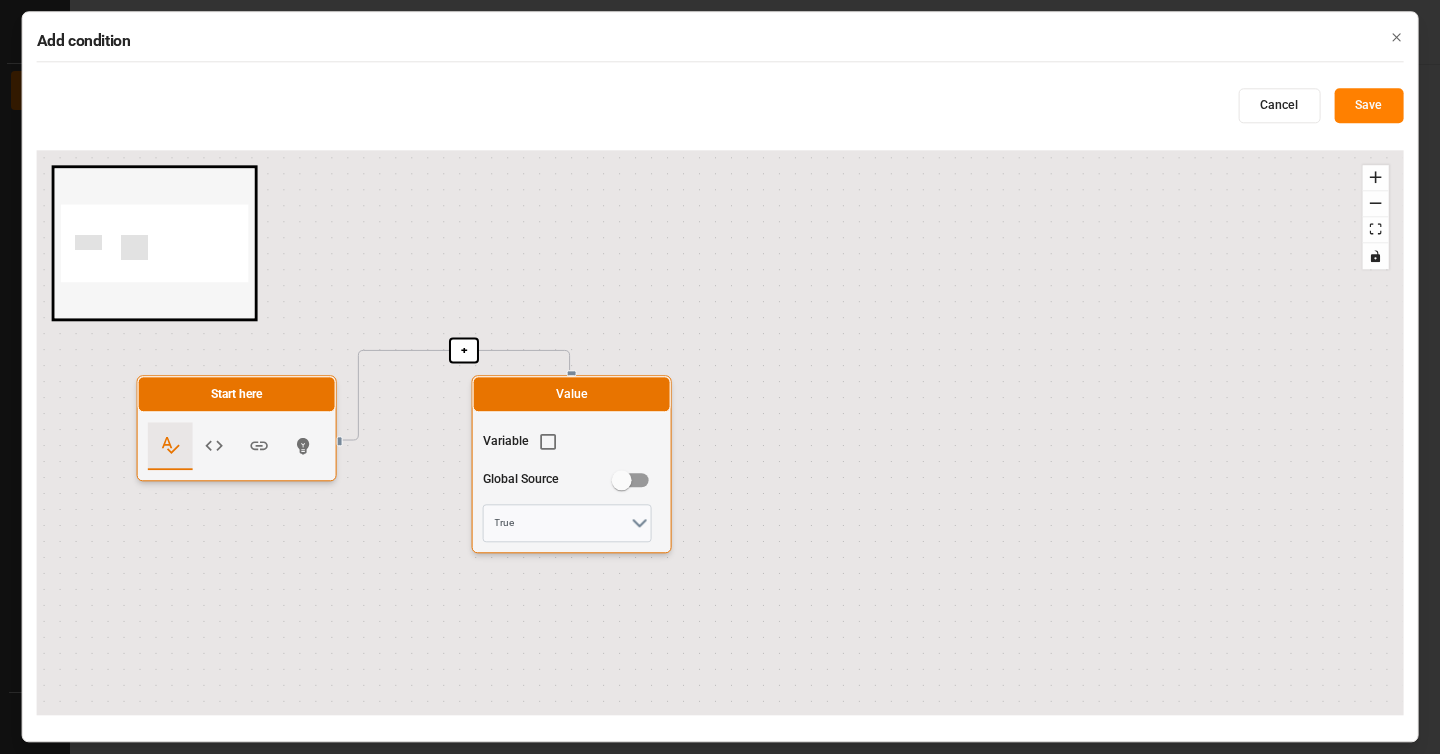 click on "Cancel" at bounding box center (1279, 106) 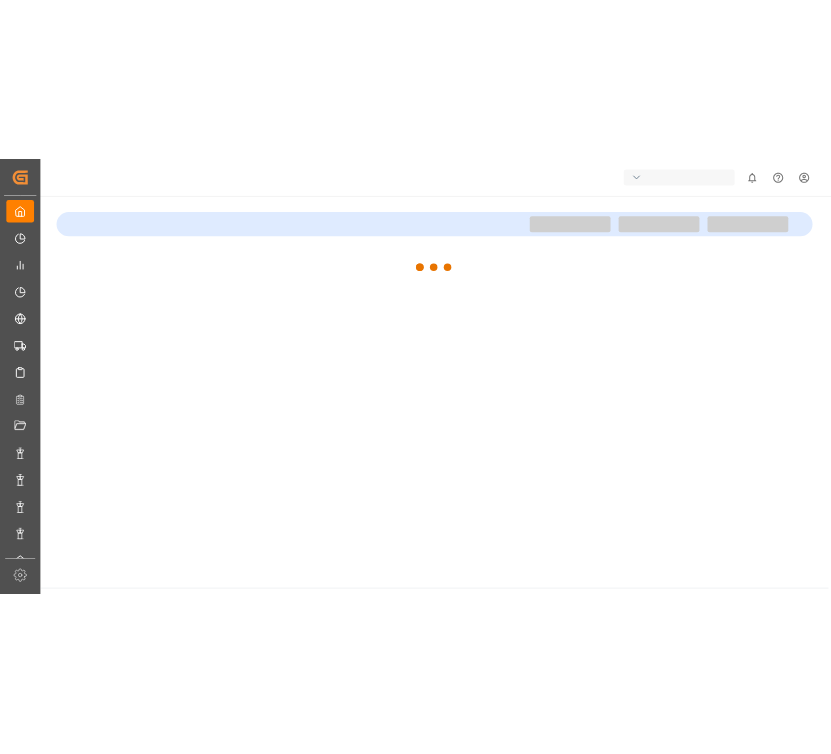 scroll, scrollTop: 0, scrollLeft: 0, axis: both 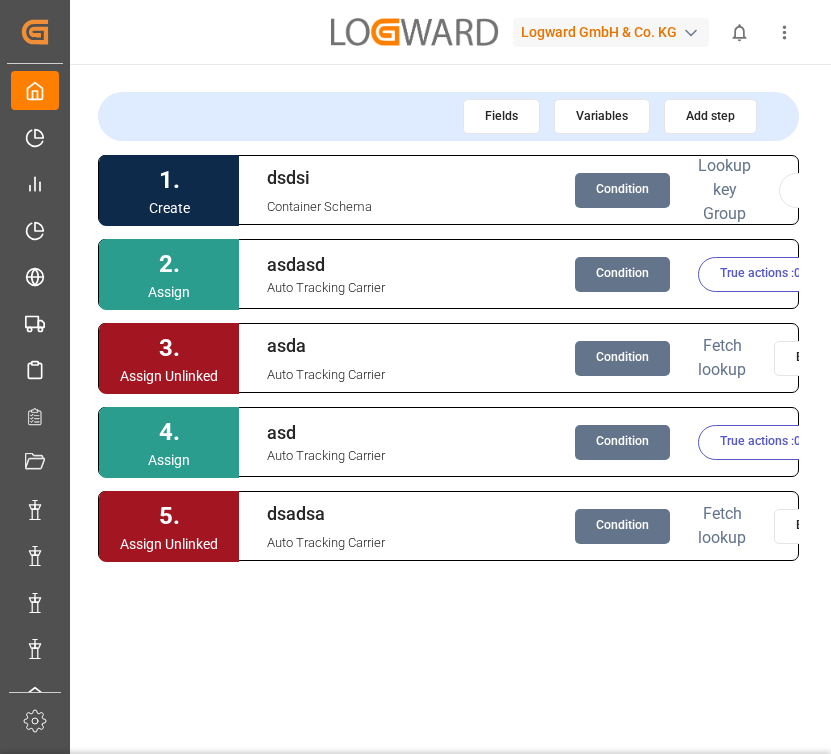 click on "Condition" at bounding box center (622, 526) 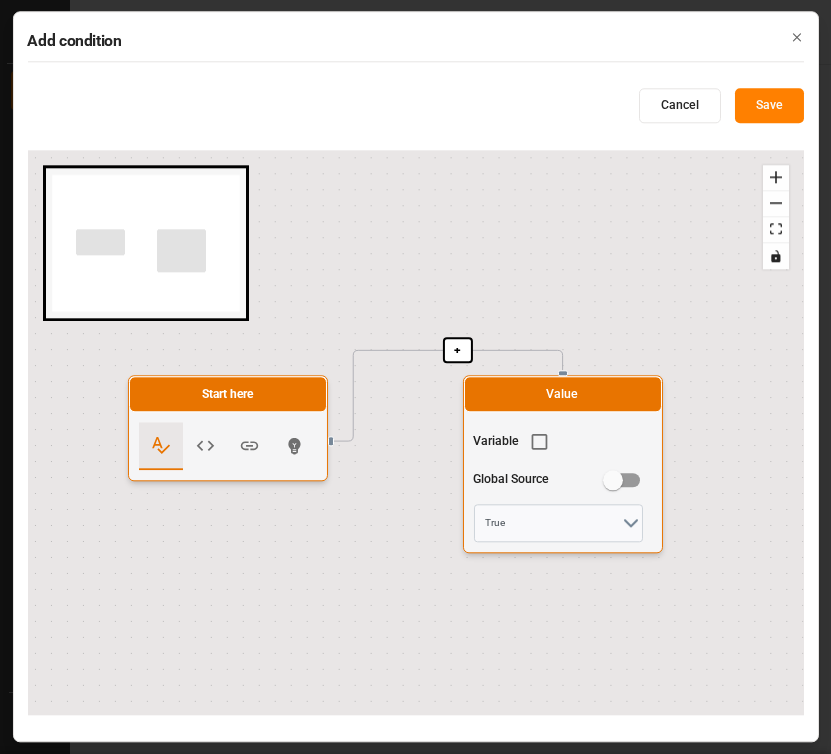 click at bounding box center (537, 446) 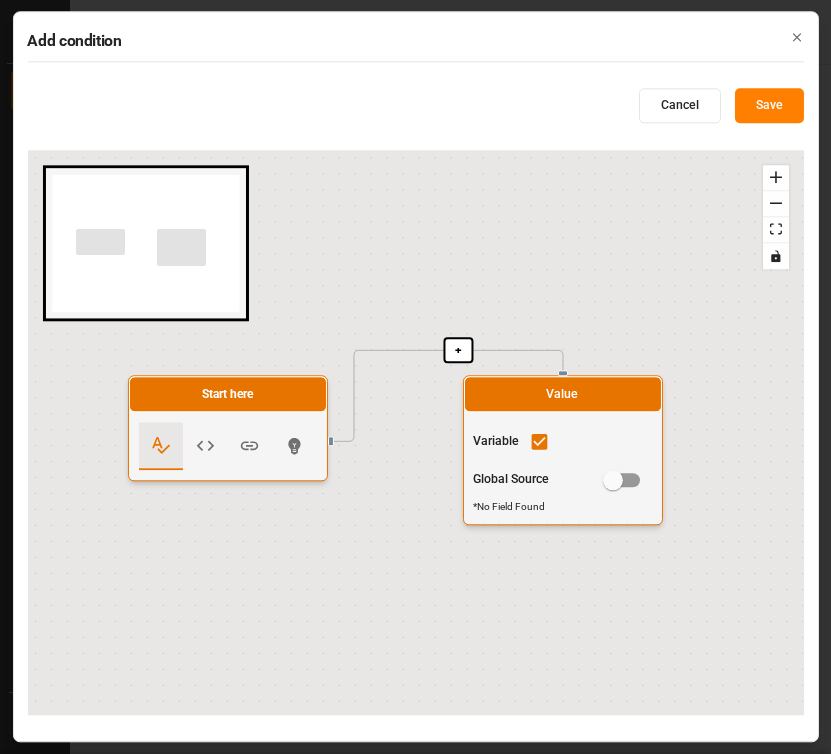 click at bounding box center [537, 446] 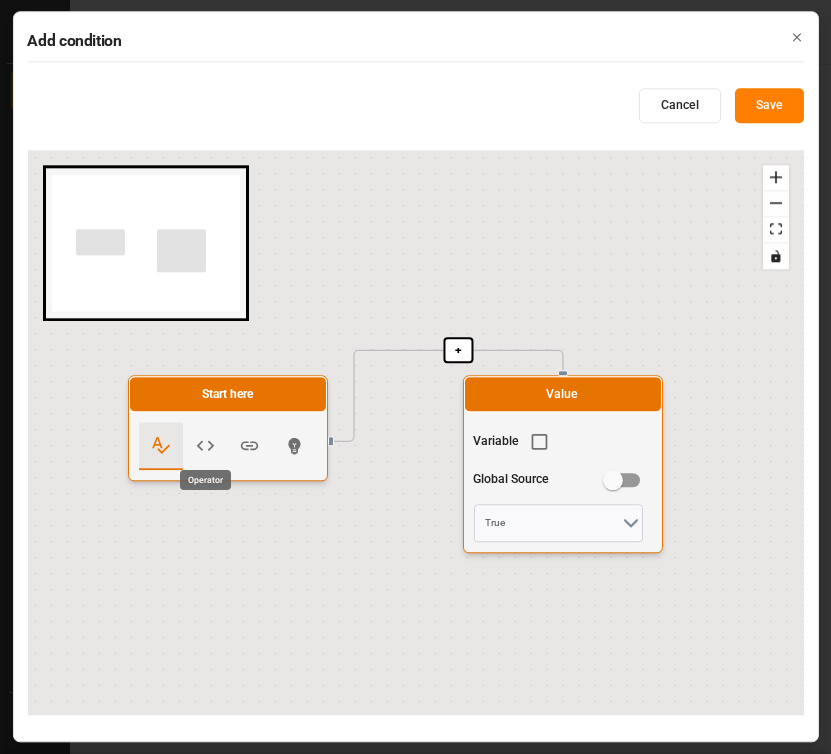 click 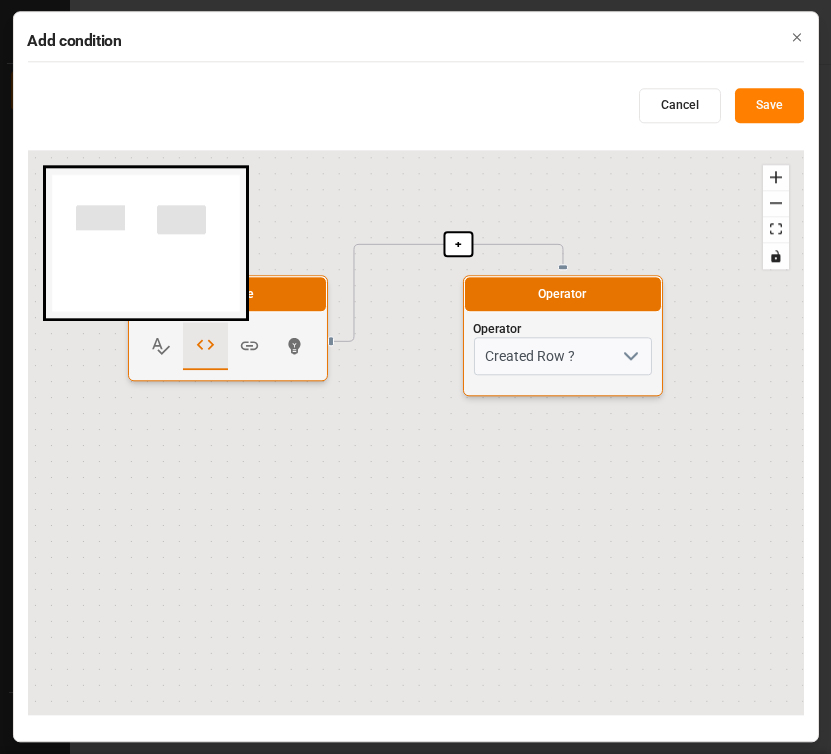 click 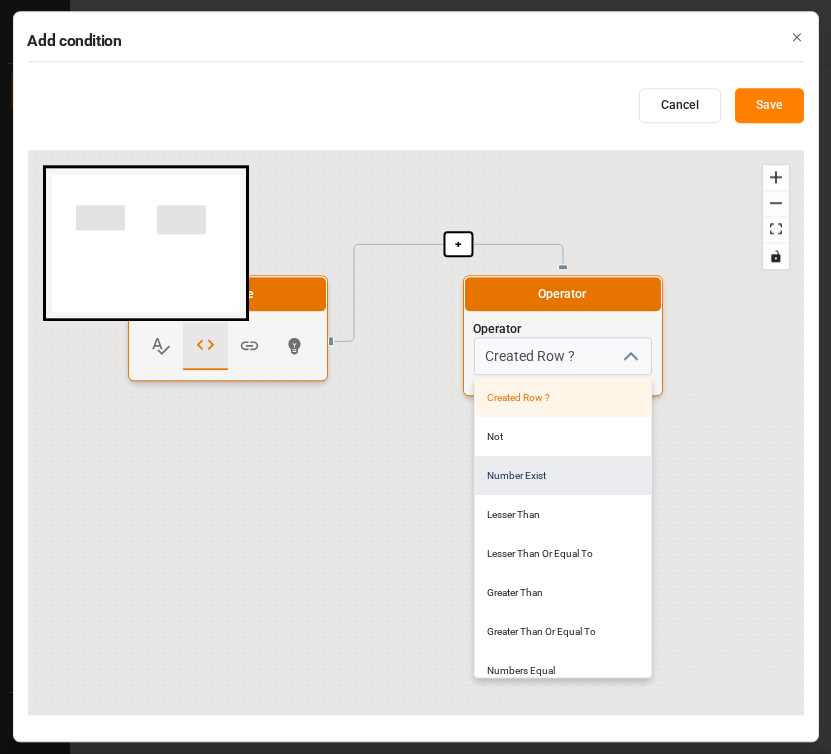click on "Number Exist" at bounding box center [562, 475] 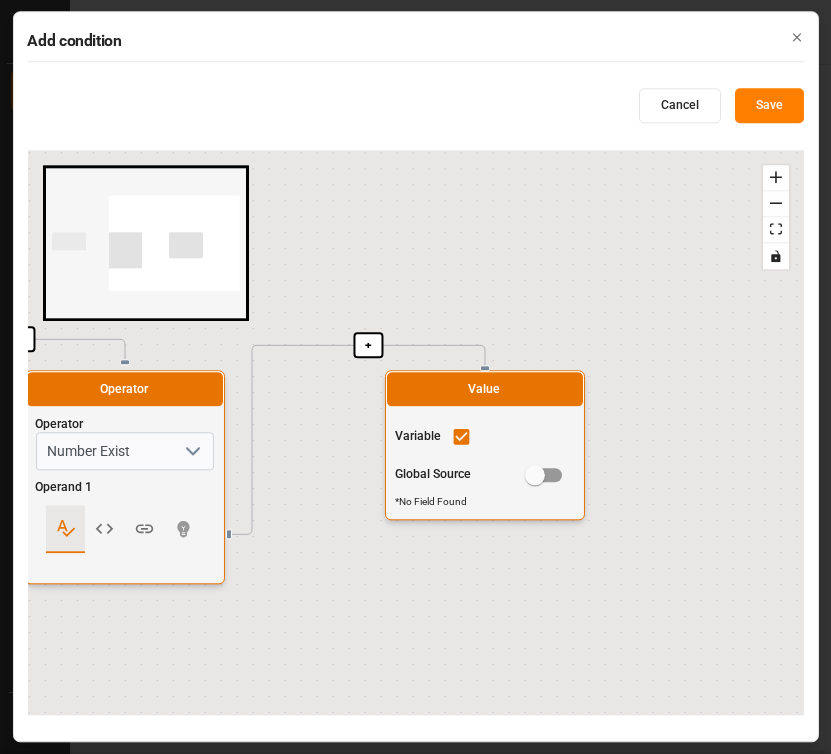 drag, startPoint x: 601, startPoint y: 352, endPoint x: 155, endPoint y: 349, distance: 446.0101 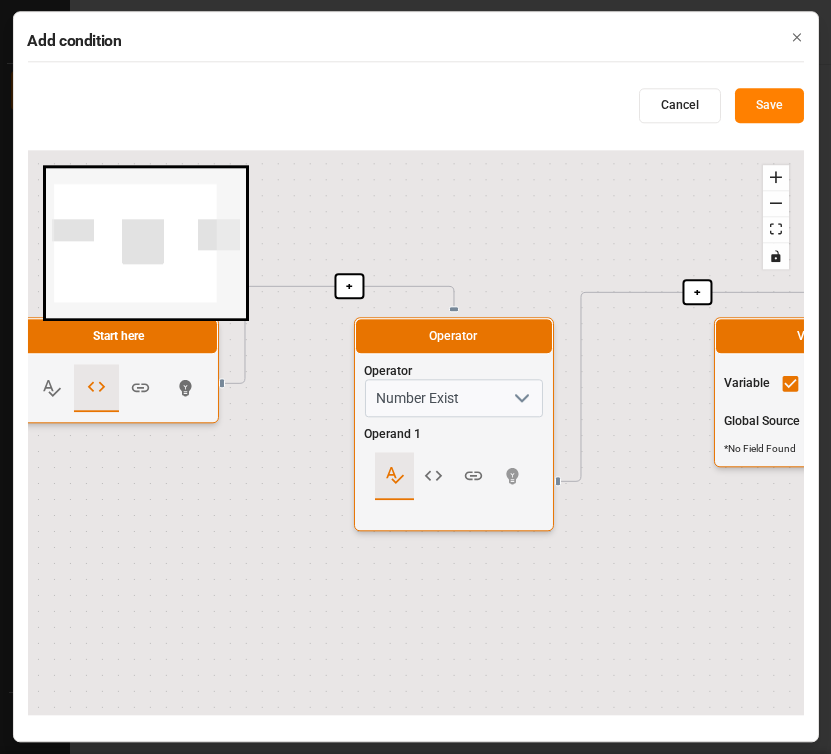 drag, startPoint x: 352, startPoint y: 283, endPoint x: 690, endPoint y: 228, distance: 342.44562 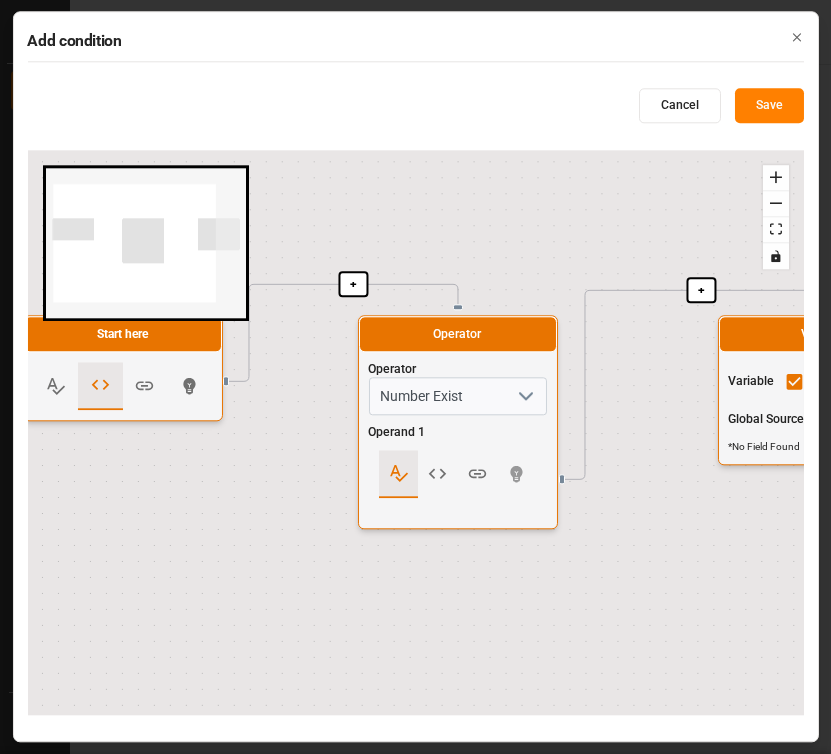 click on "Cancel" at bounding box center [680, 106] 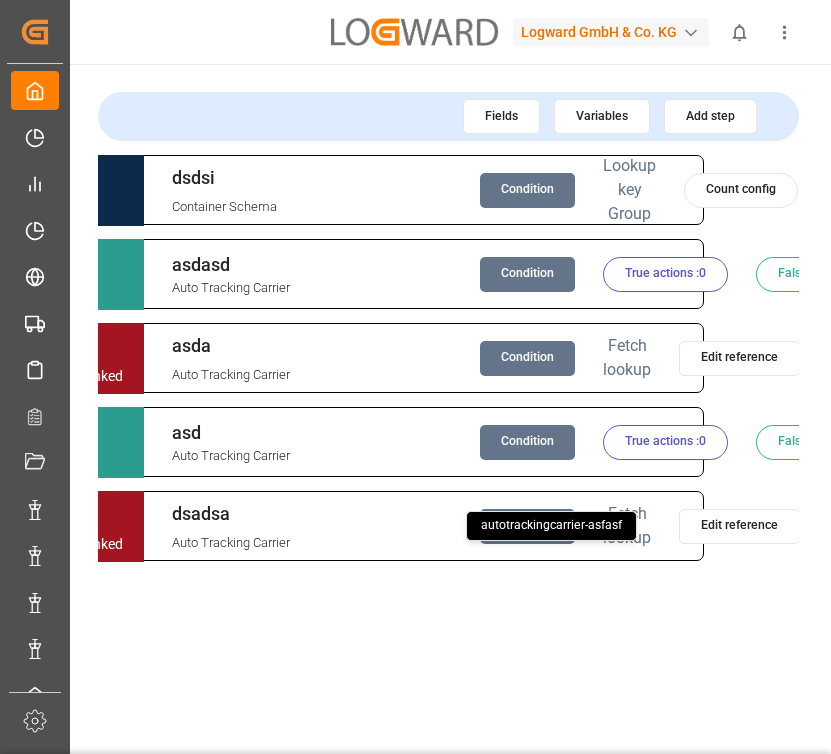 scroll, scrollTop: 0, scrollLeft: 124, axis: horizontal 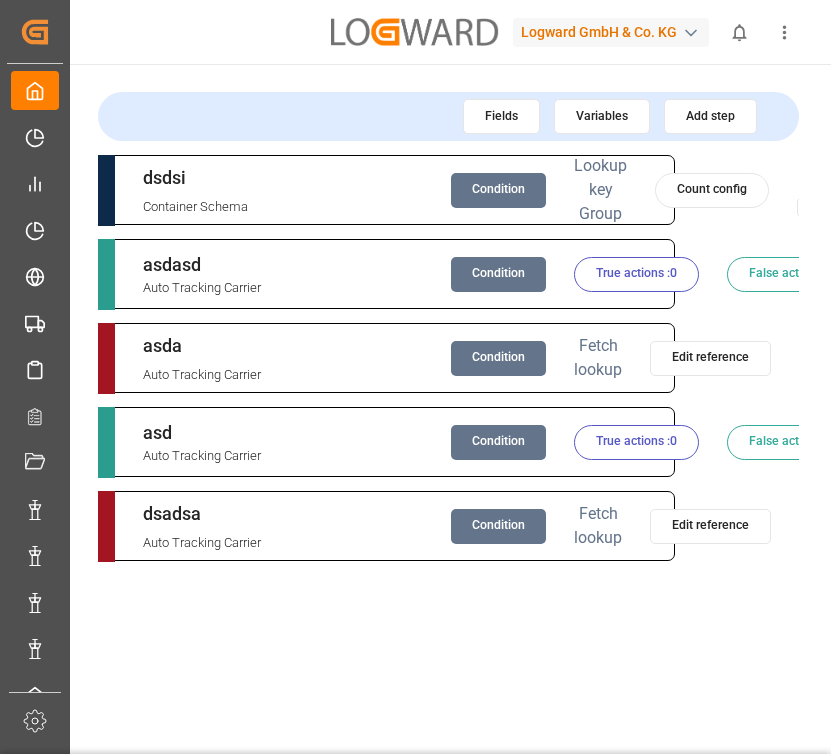 click on "Edit reference" at bounding box center (710, 526) 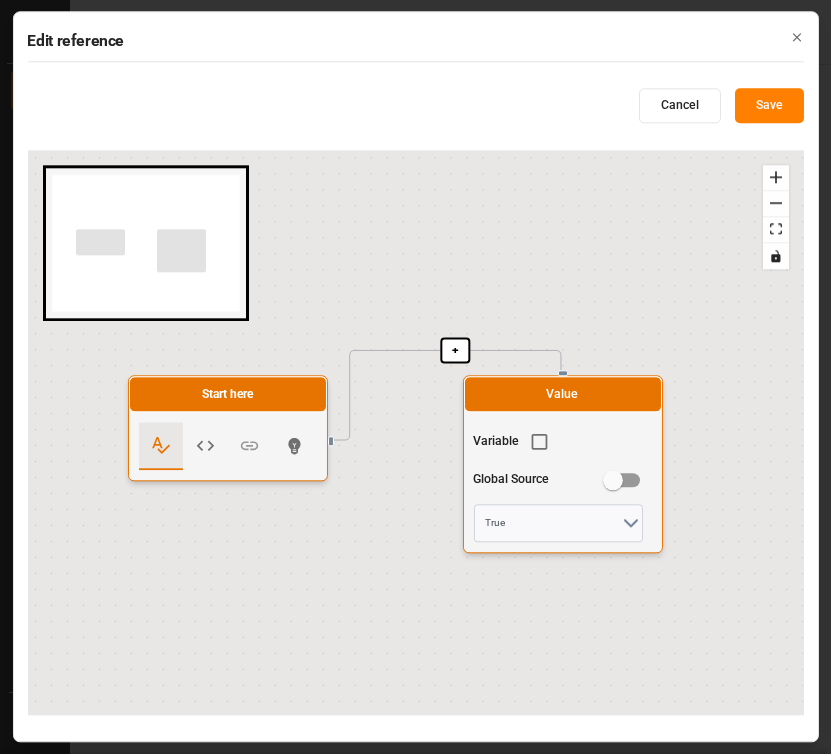 click at bounding box center [537, 446] 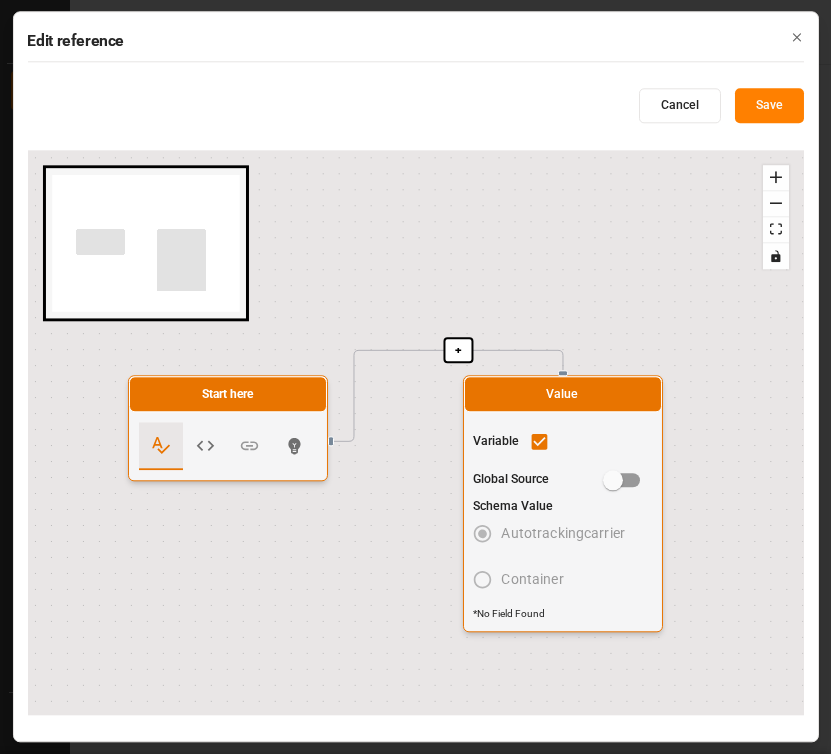 click 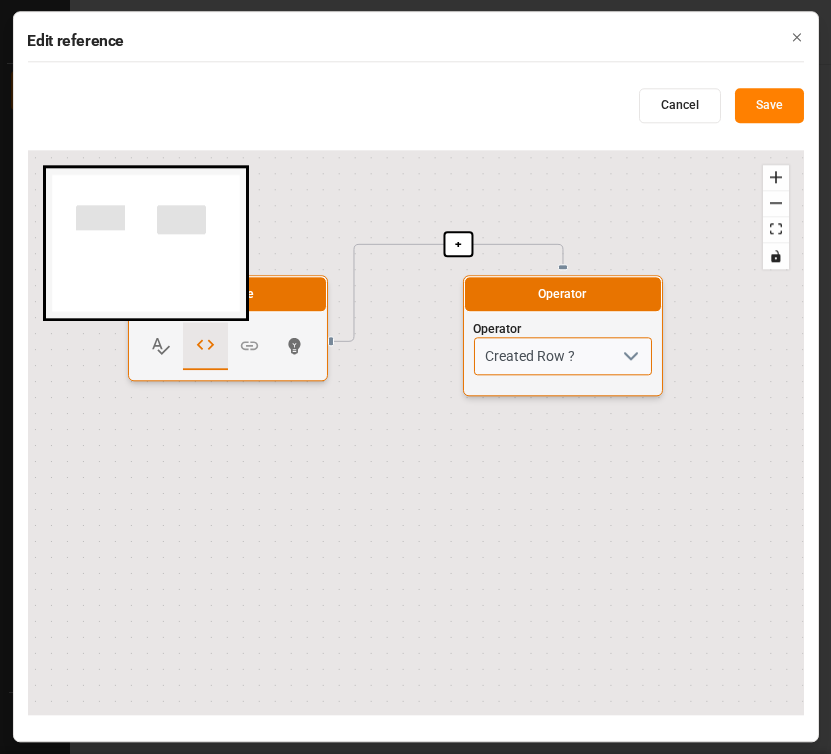 click on "Created Row ?" at bounding box center (562, 356) 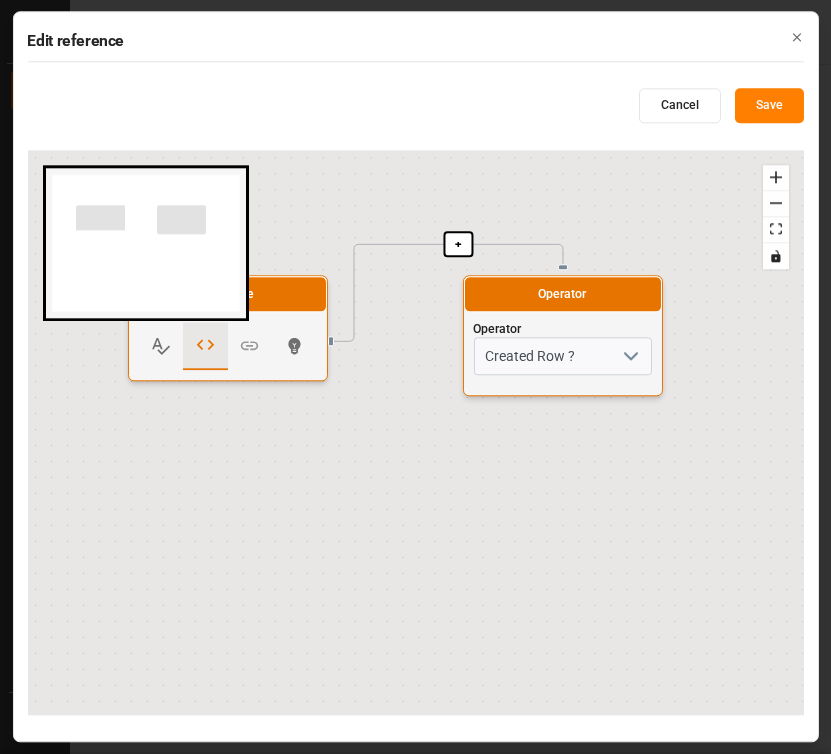click 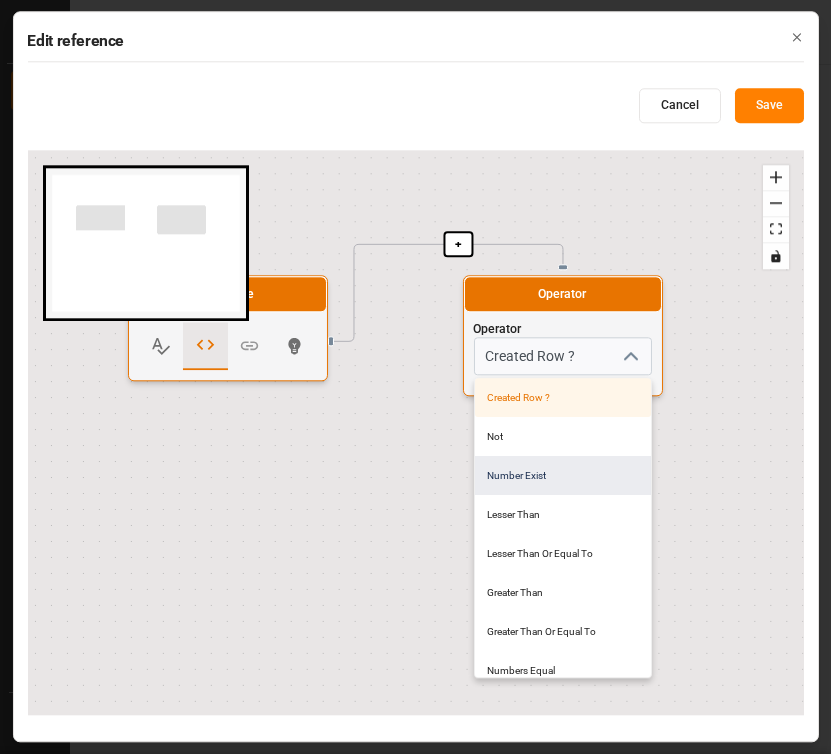 click on "Number Exist" at bounding box center [562, 475] 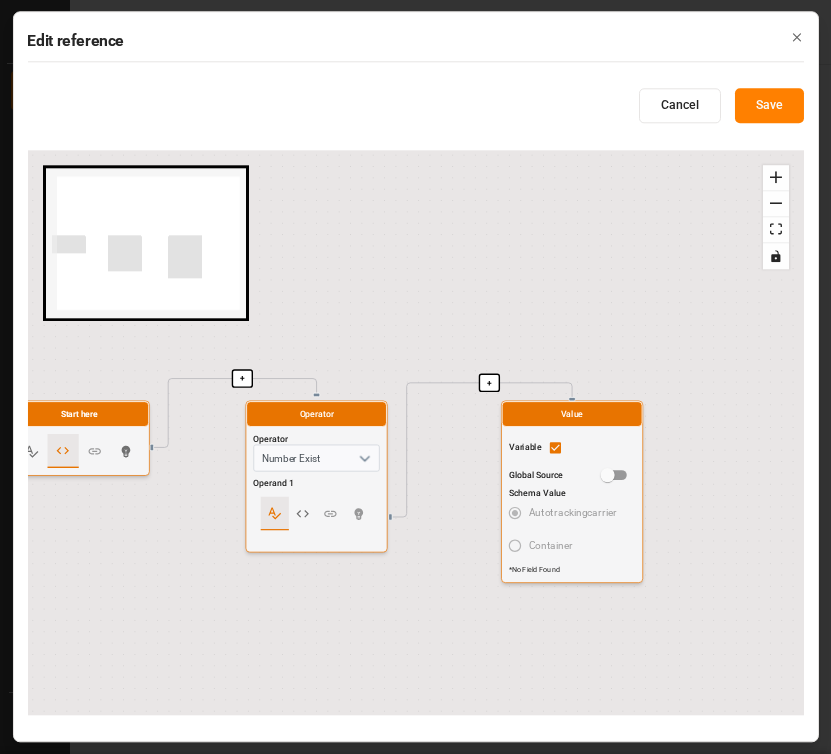 drag, startPoint x: 665, startPoint y: 286, endPoint x: 375, endPoint y: 262, distance: 290.9914 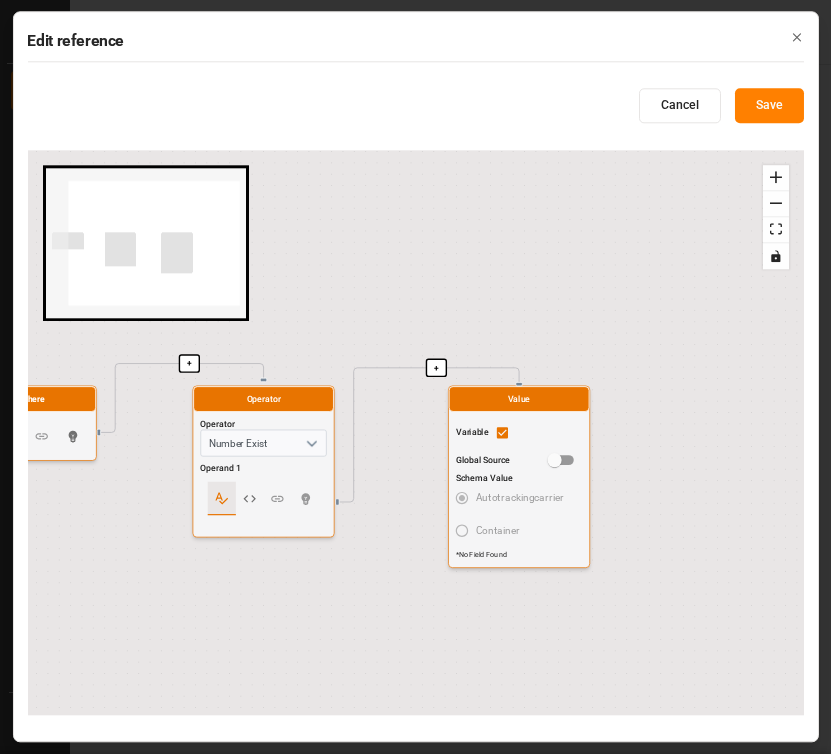 click on "container" at bounding box center [509, 530] 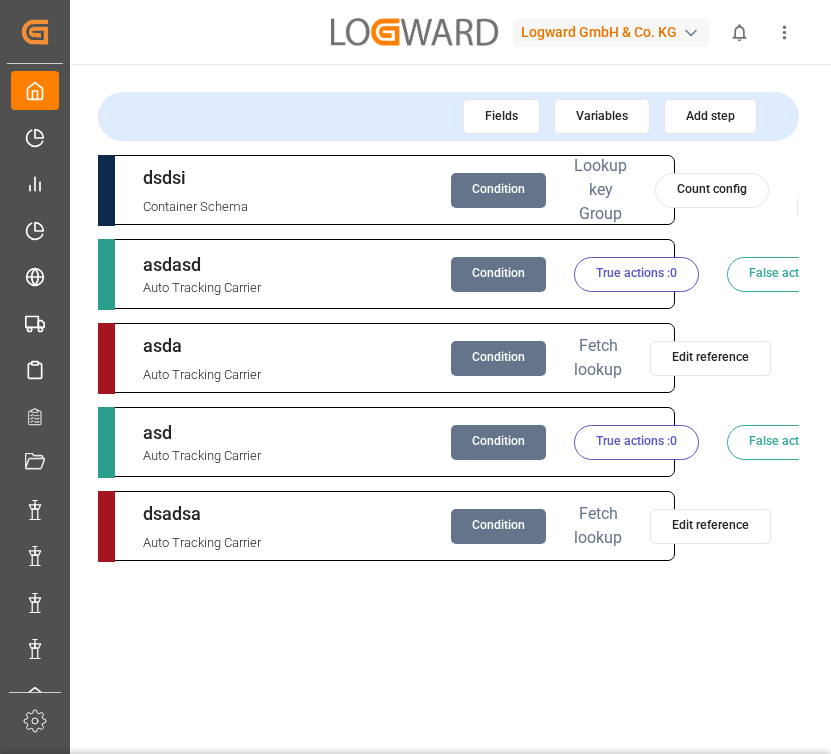 scroll, scrollTop: 0, scrollLeft: 455, axis: horizontal 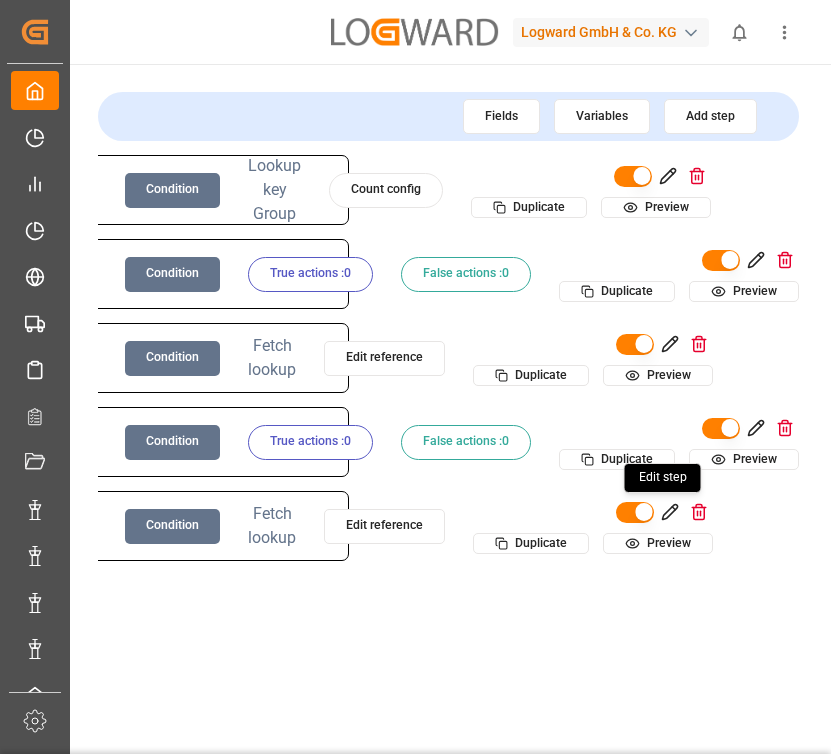 click 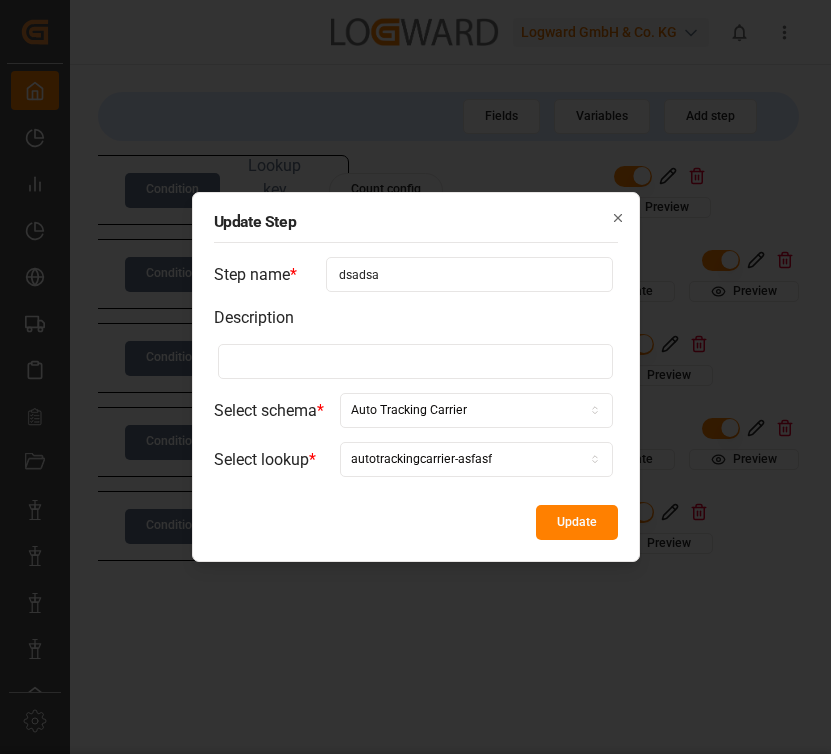 click on "Auto Tracking Carrier" at bounding box center [409, 411] 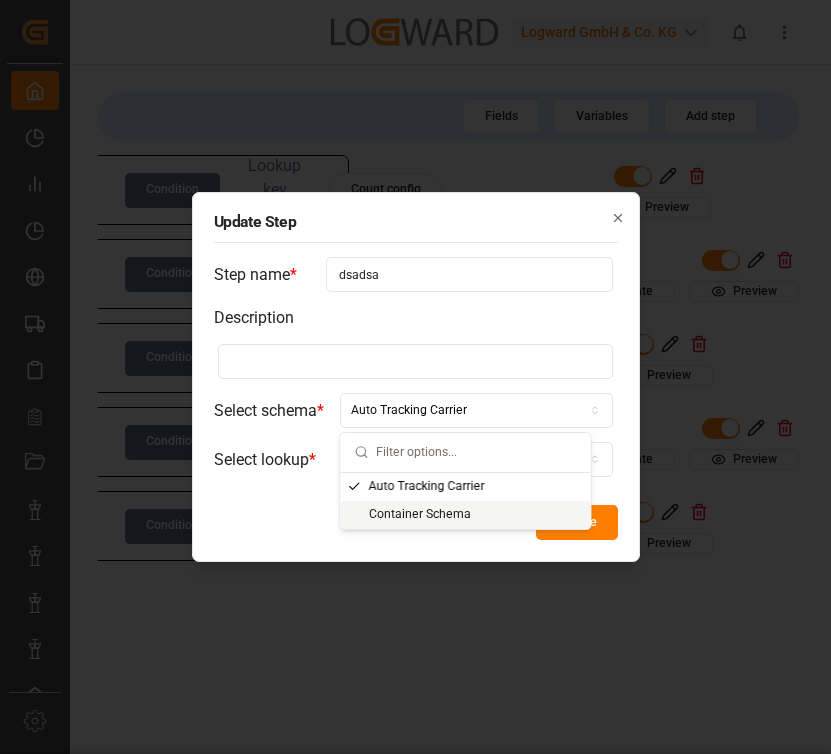 click on "Container Schema" at bounding box center (466, 515) 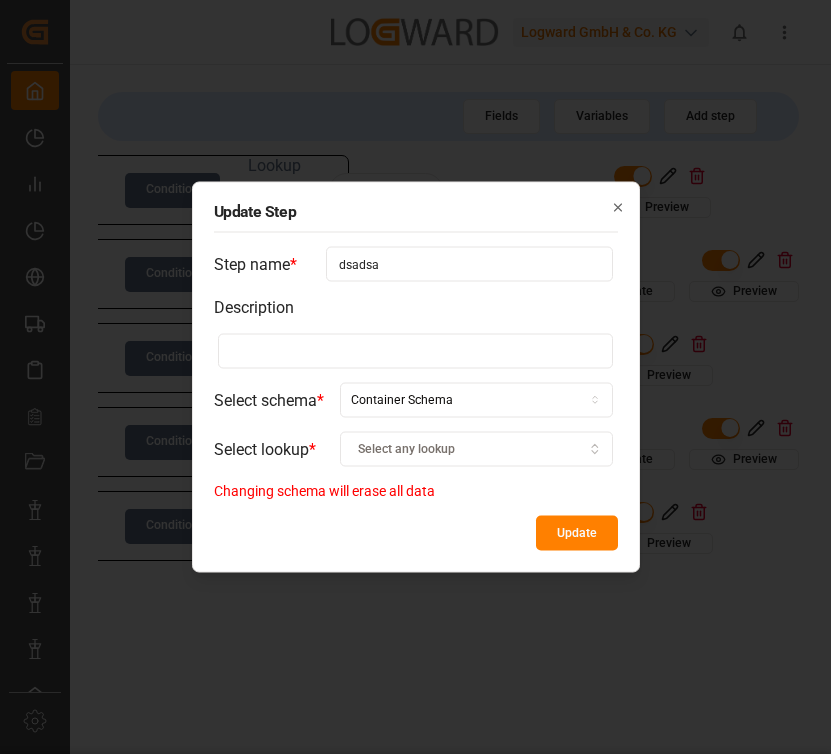 click on "Select any lookup" at bounding box center [477, 449] 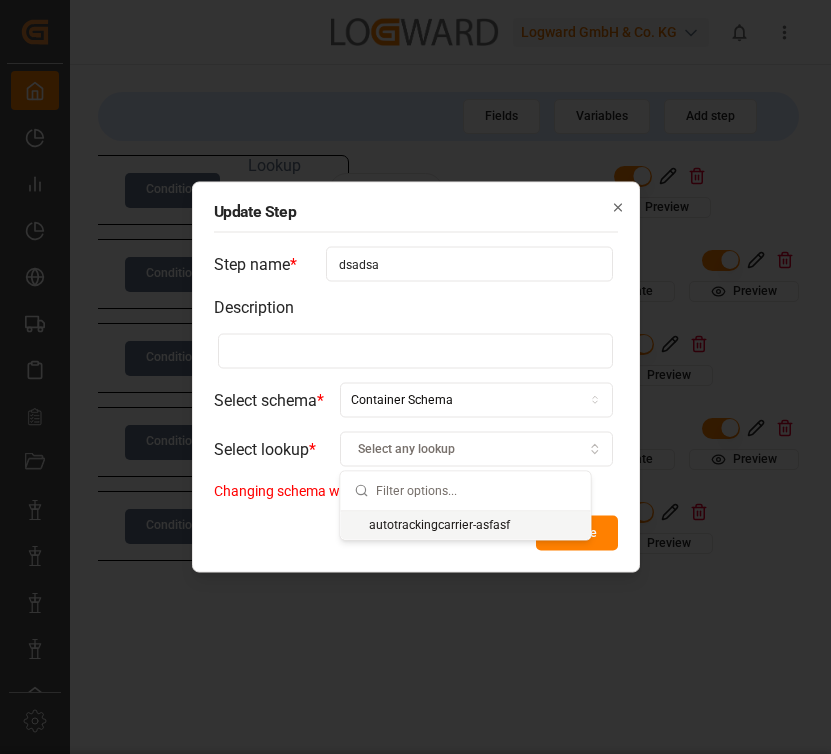 click on "autotrackingcarrier-asfasf" at bounding box center (466, 525) 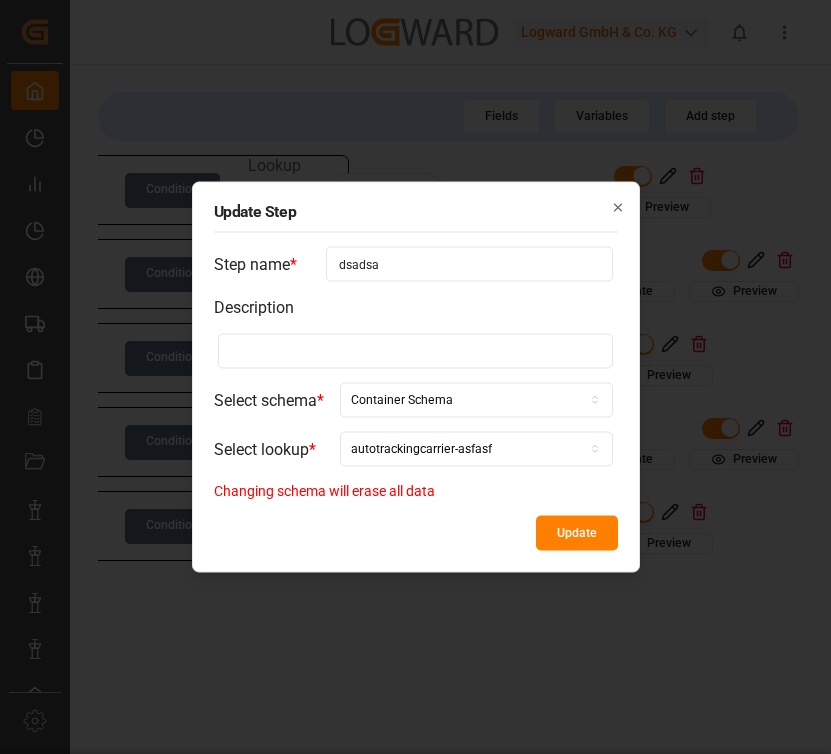 click on "Update" at bounding box center [577, 533] 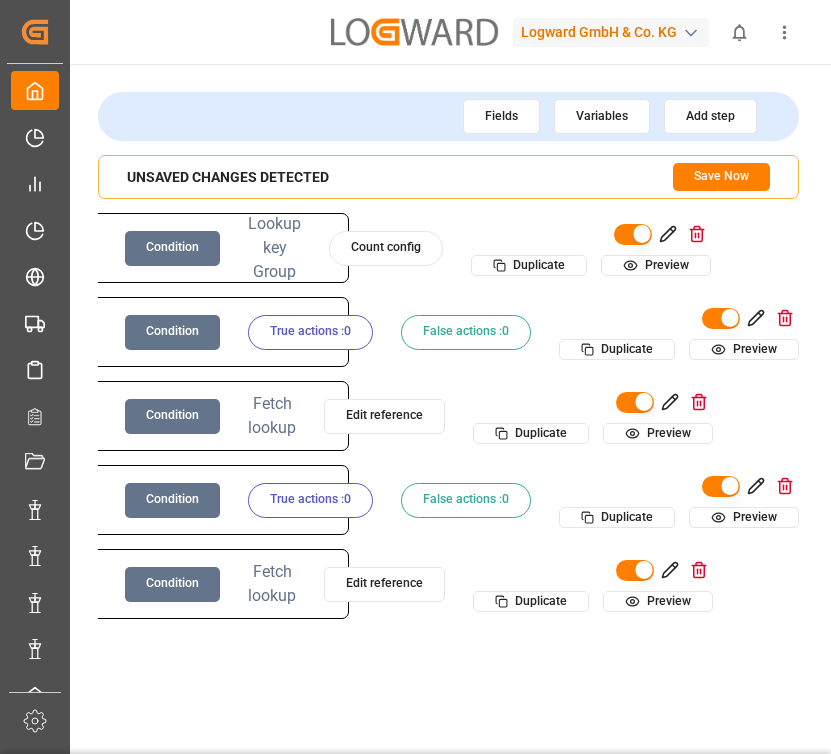 click on "Save Now" at bounding box center (721, 177) 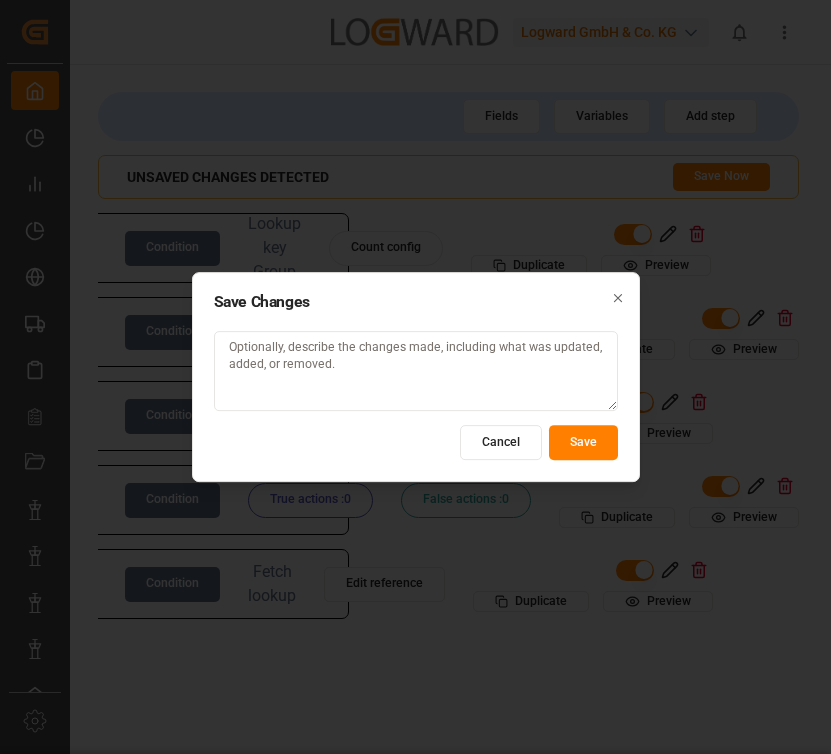 click on "Cancel" at bounding box center [501, 442] 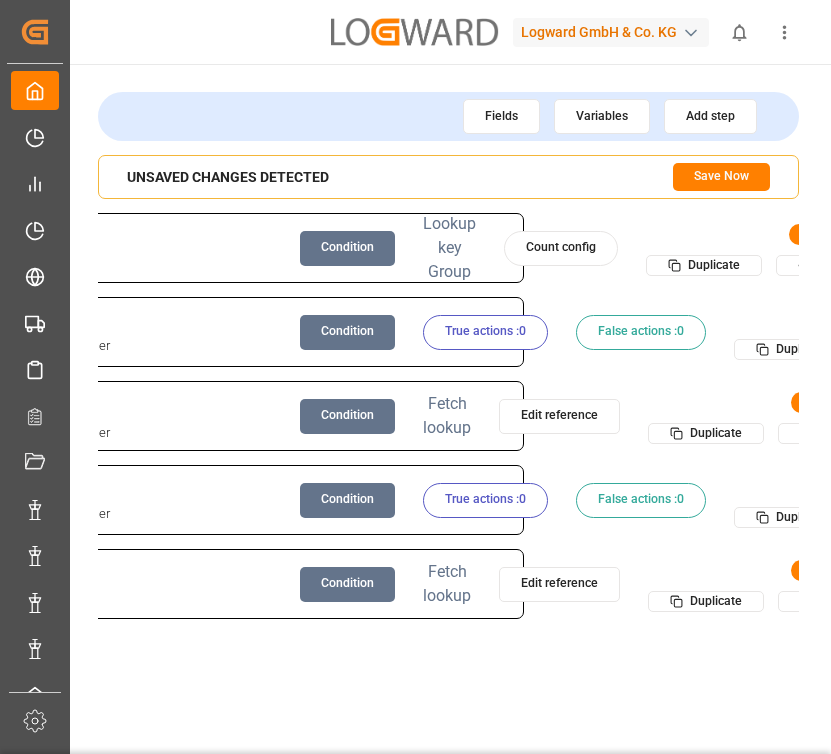 scroll, scrollTop: 0, scrollLeft: 138, axis: horizontal 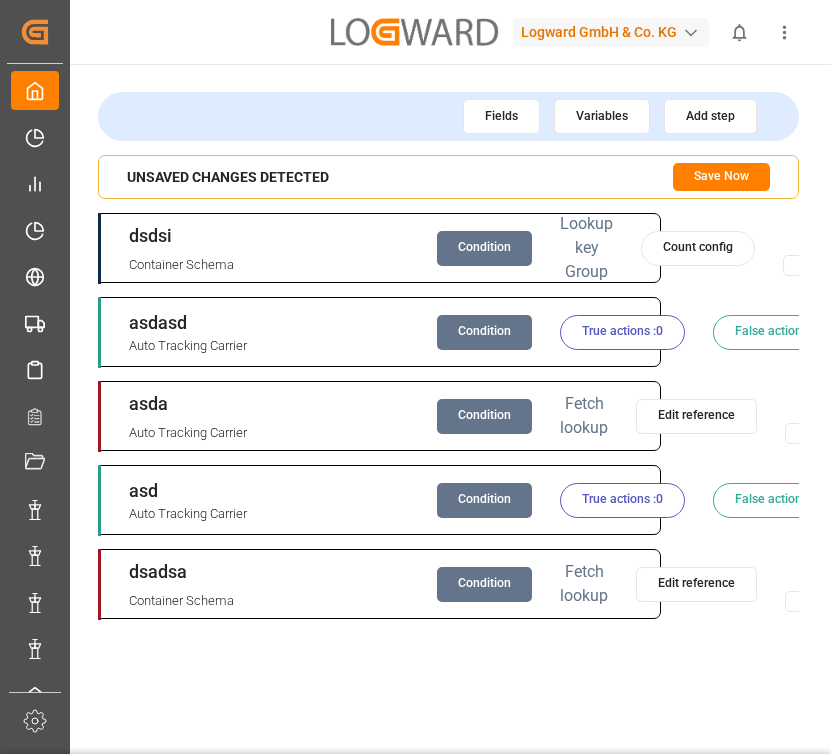 click on "Condition" at bounding box center [484, 584] 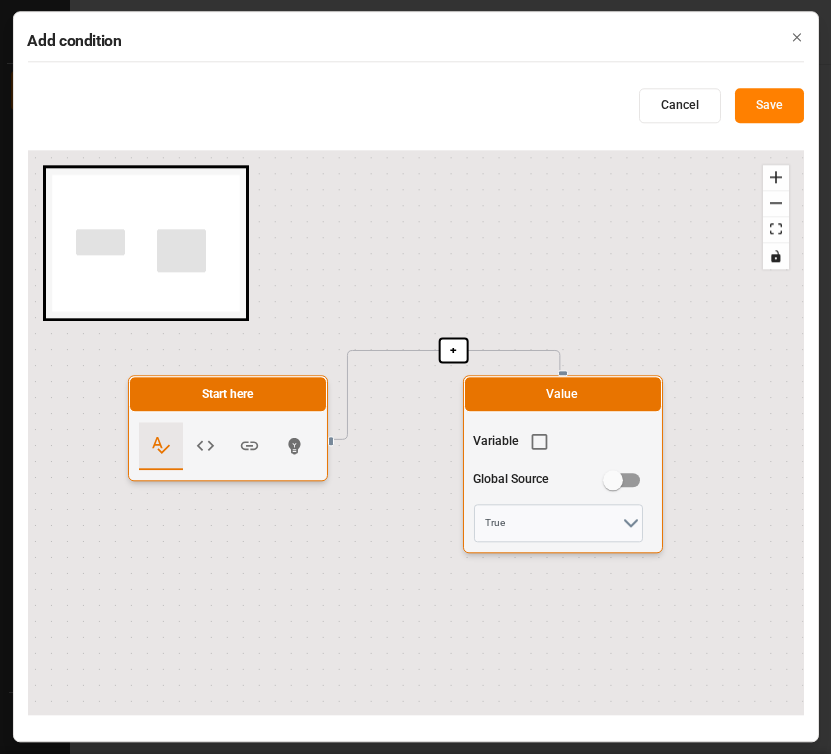 click at bounding box center [537, 446] 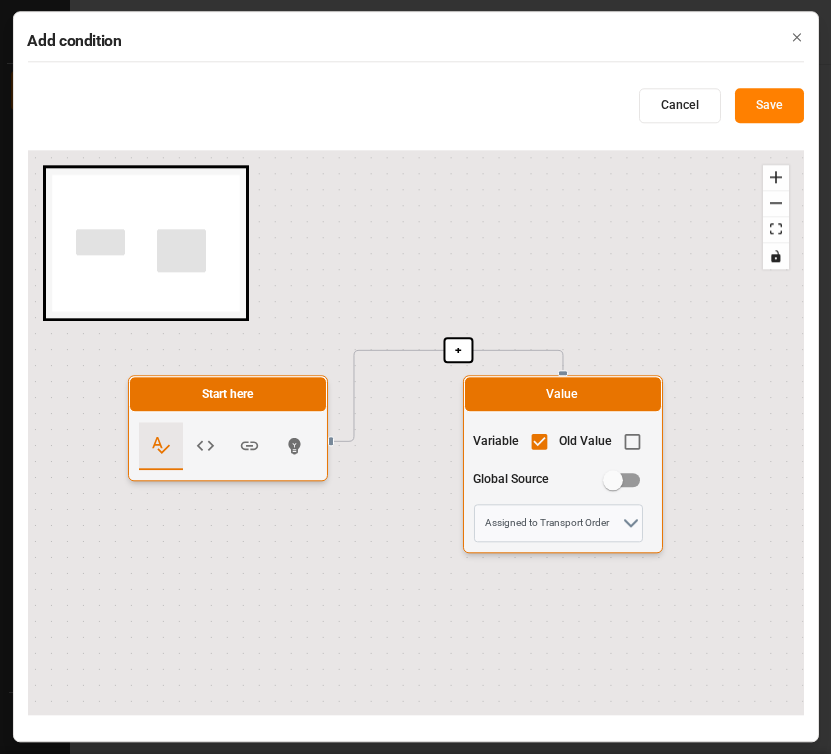 click on "Save" at bounding box center [769, 106] 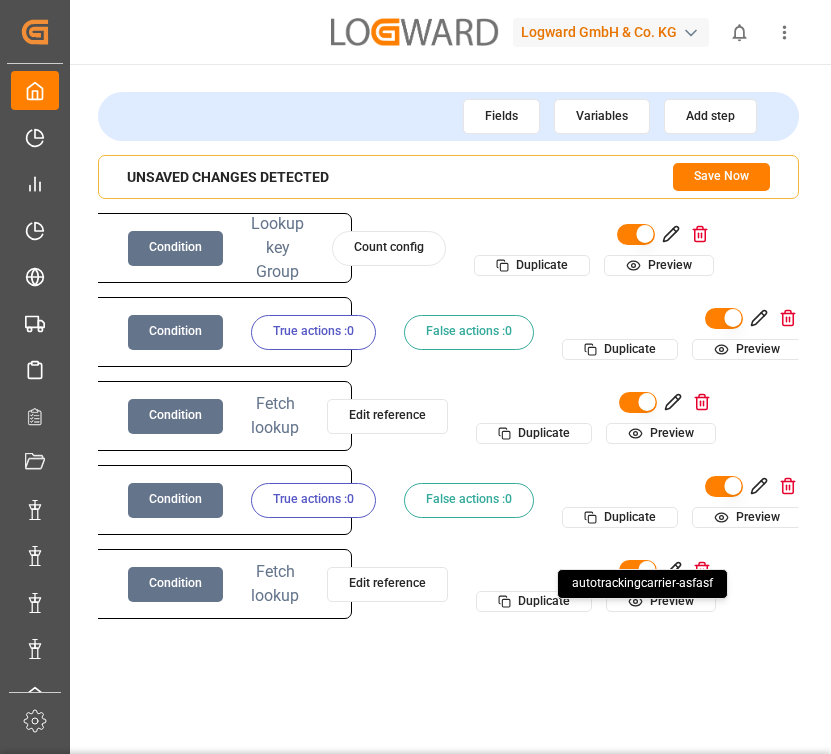 scroll, scrollTop: 0, scrollLeft: 455, axis: horizontal 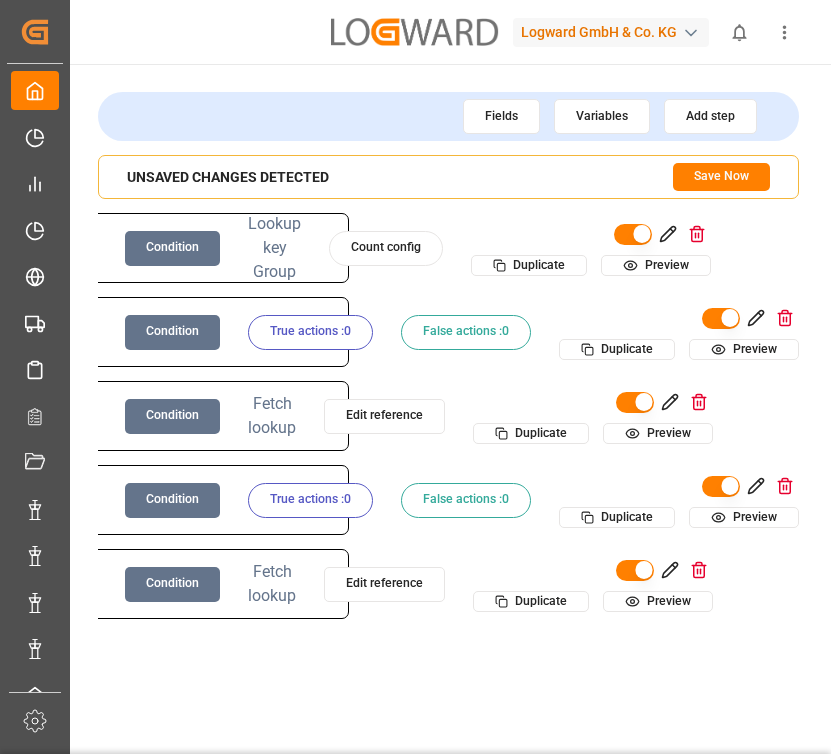 click on "Edit reference" at bounding box center [384, 584] 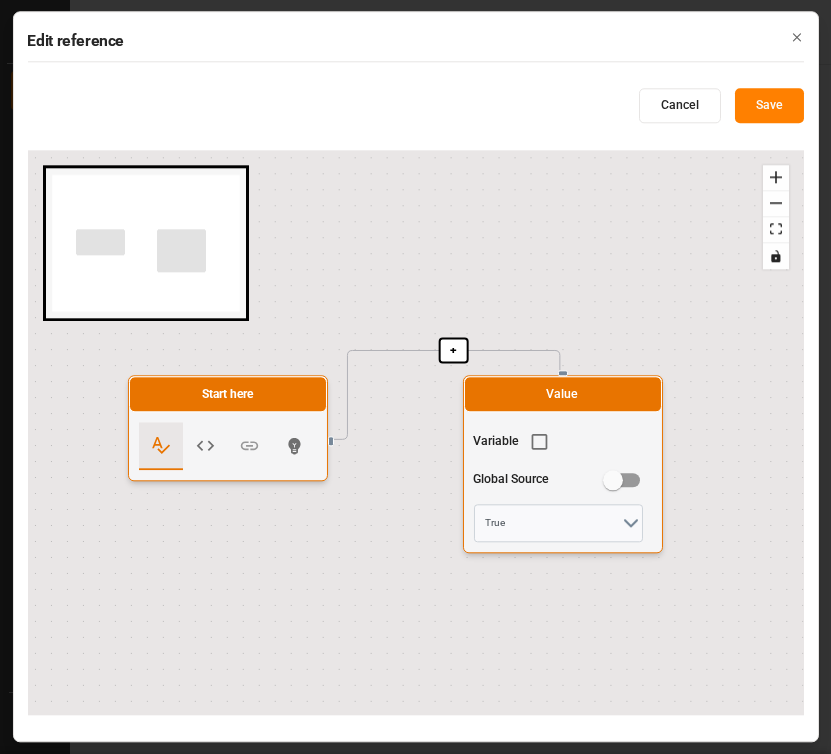 click at bounding box center [537, 446] 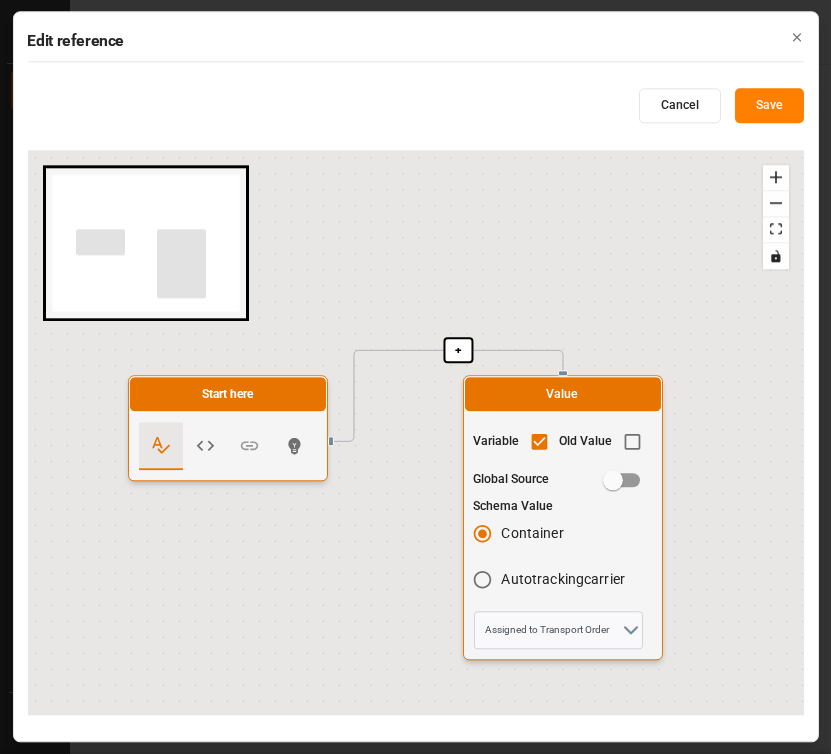 click on "autotrackingcarrier" at bounding box center [481, 579] 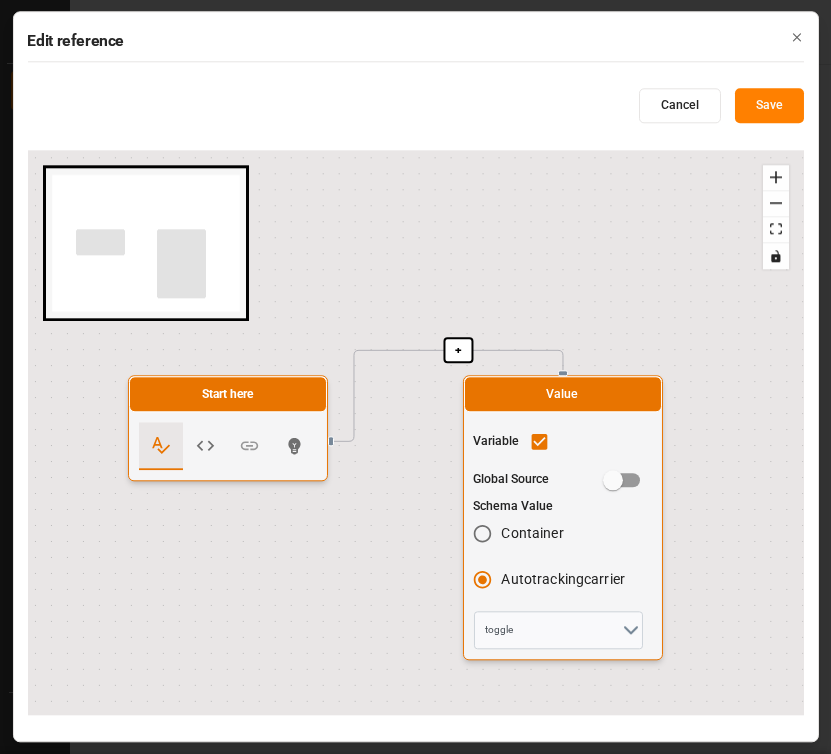 click on "Save" at bounding box center [769, 106] 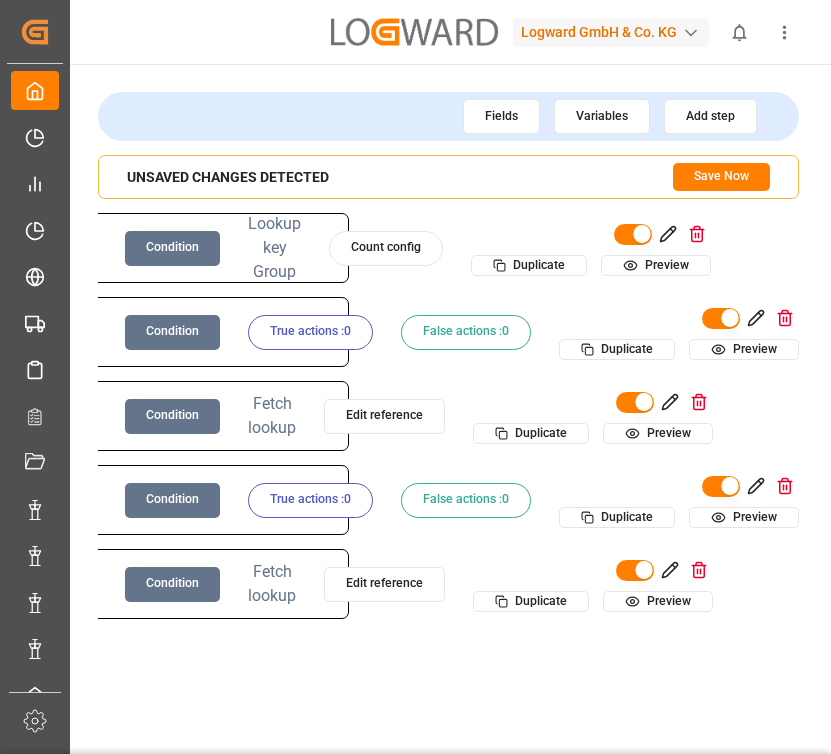 click on "Save Now" at bounding box center (721, 177) 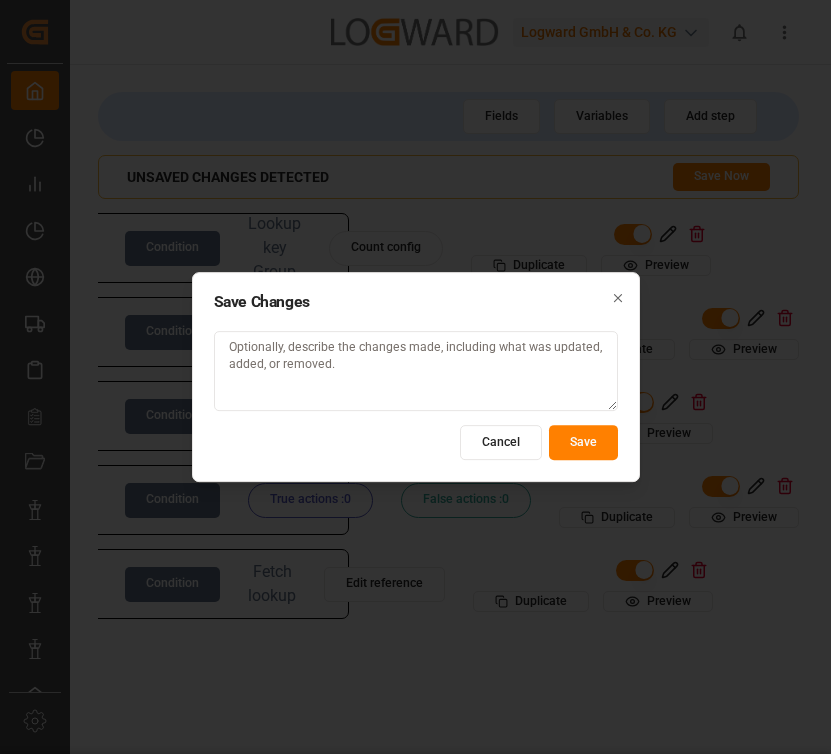 click on "Save" at bounding box center [583, 442] 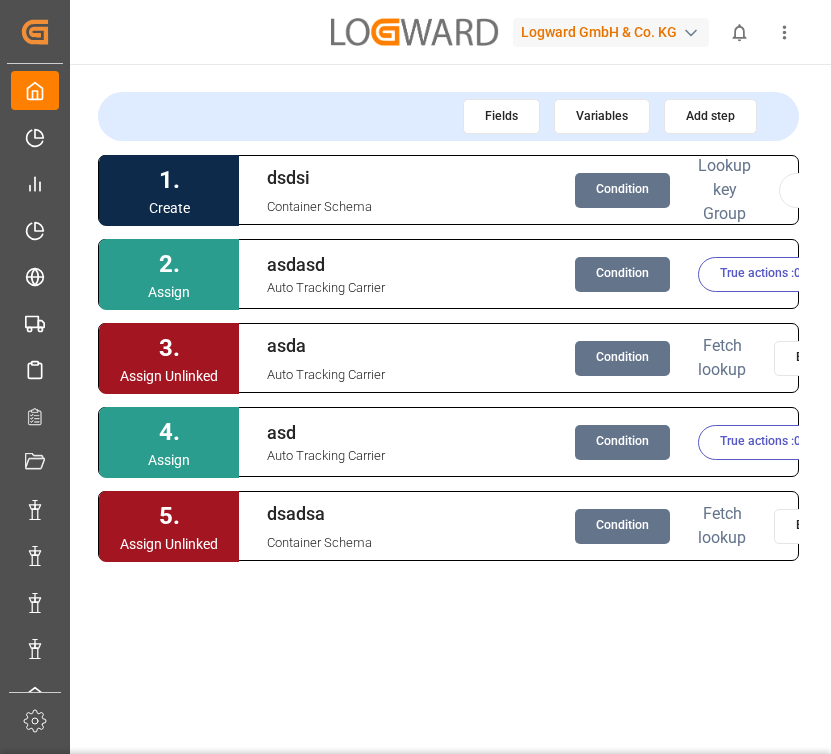 click on "Condition" at bounding box center [622, 526] 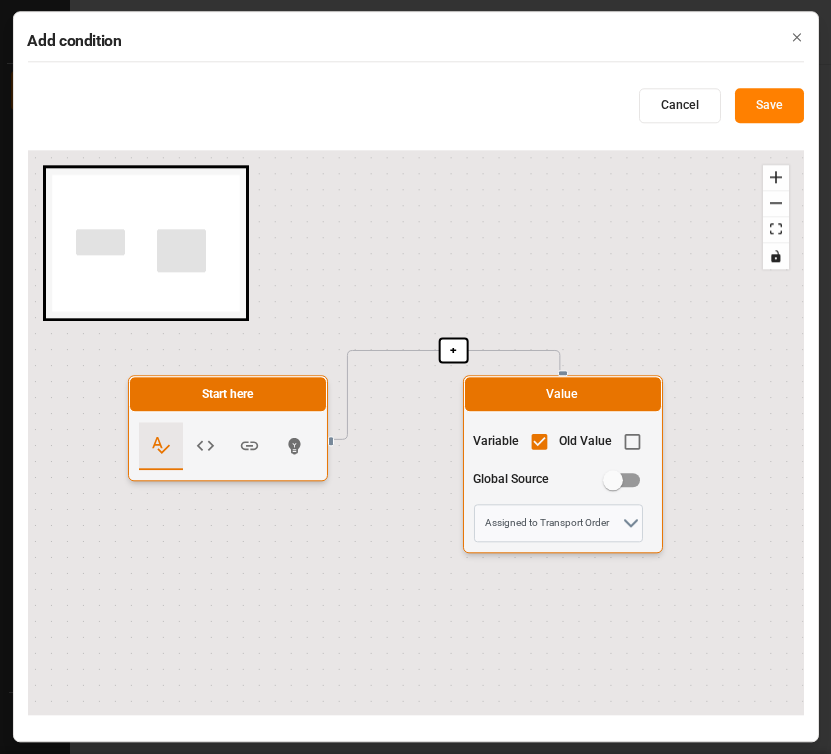 click on "Add condition Cancel Save + Start here Value Variable Old Value Global Source Assigned to Transport Order React Flow mini map Press enter or space to select a node. You can then use the arrow keys to move the node around.  Press delete to remove it and escape to cancel.   Press enter or space to select an edge. You can then press delete to remove it or escape to cancel. Close" at bounding box center (415, 376) 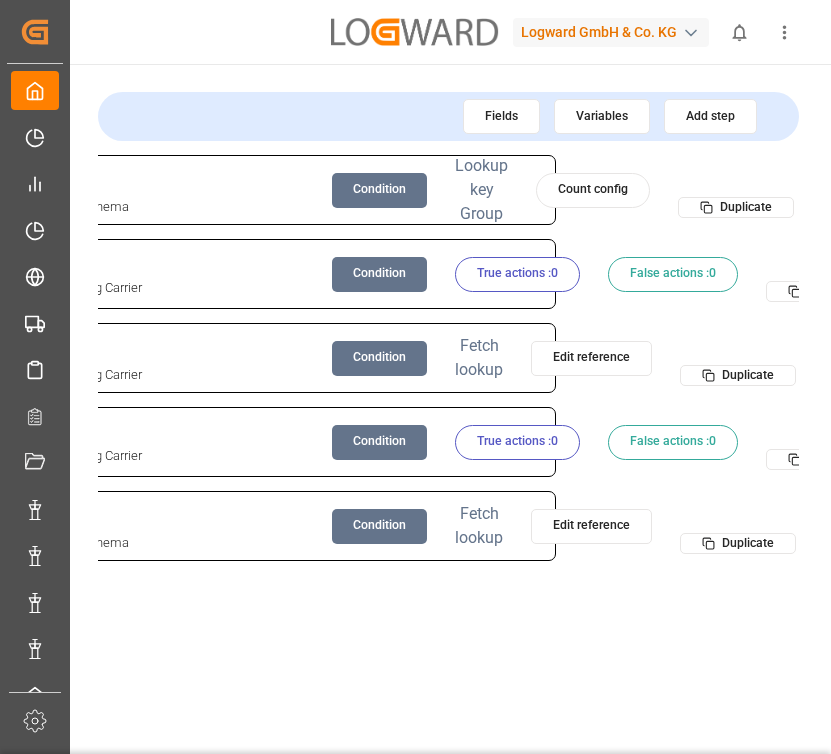scroll, scrollTop: 0, scrollLeft: 250, axis: horizontal 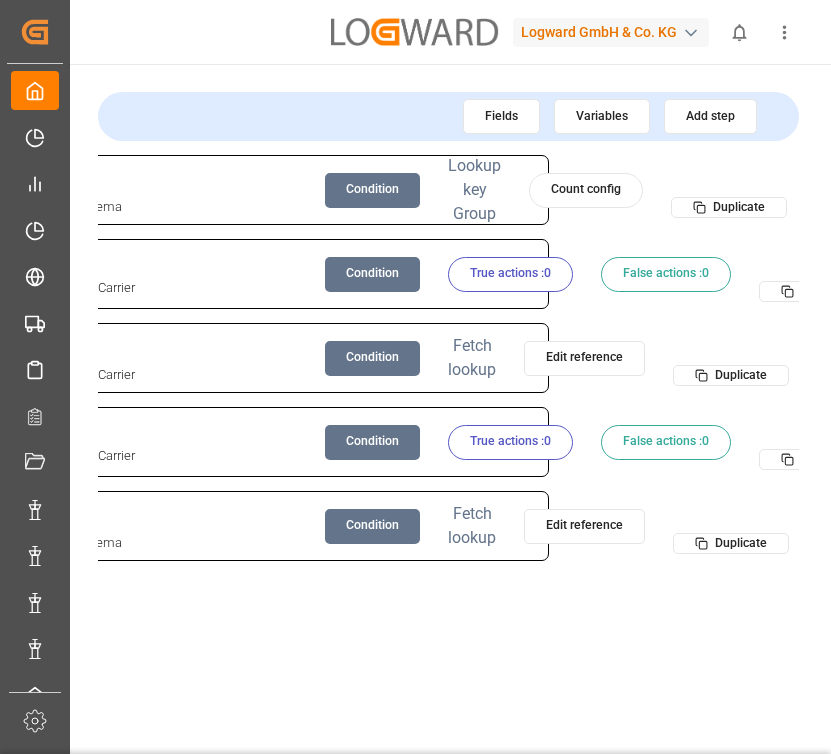 click on "Condition" at bounding box center (372, 526) 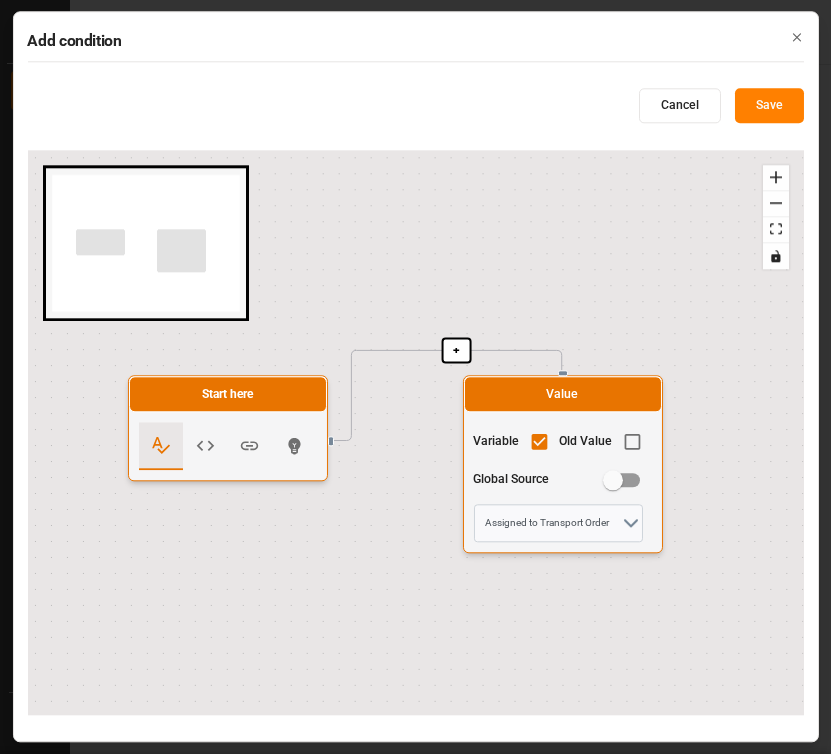 click on "Cancel" at bounding box center (680, 106) 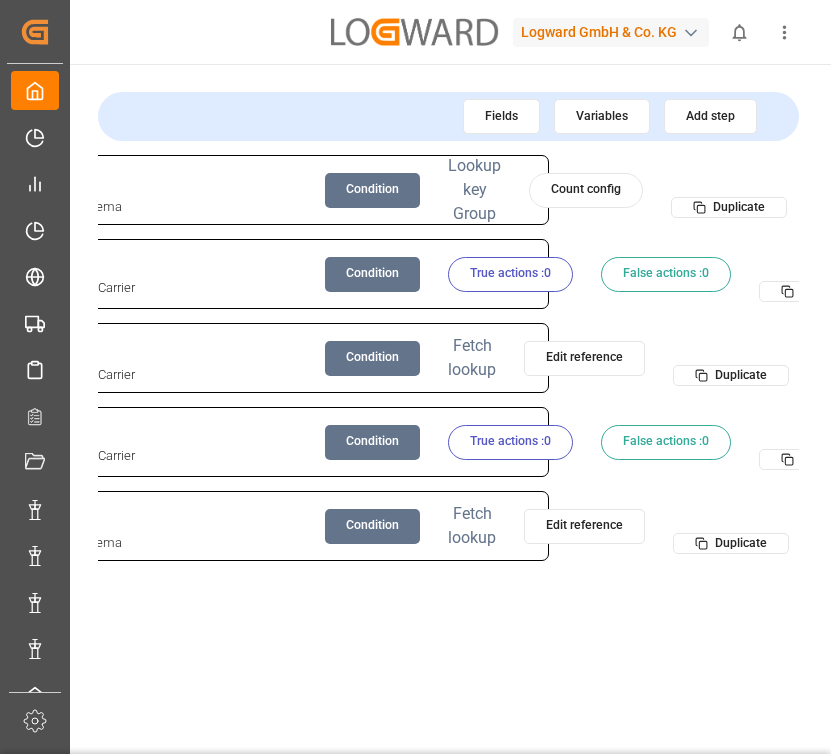 click on "Edit reference" at bounding box center [584, 526] 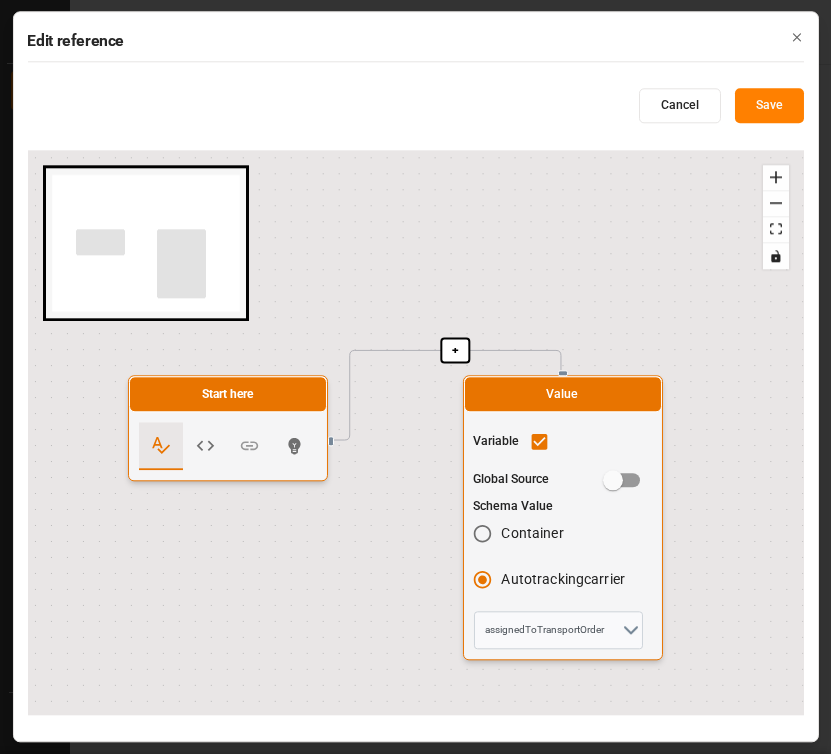 click on "Cancel" at bounding box center (680, 106) 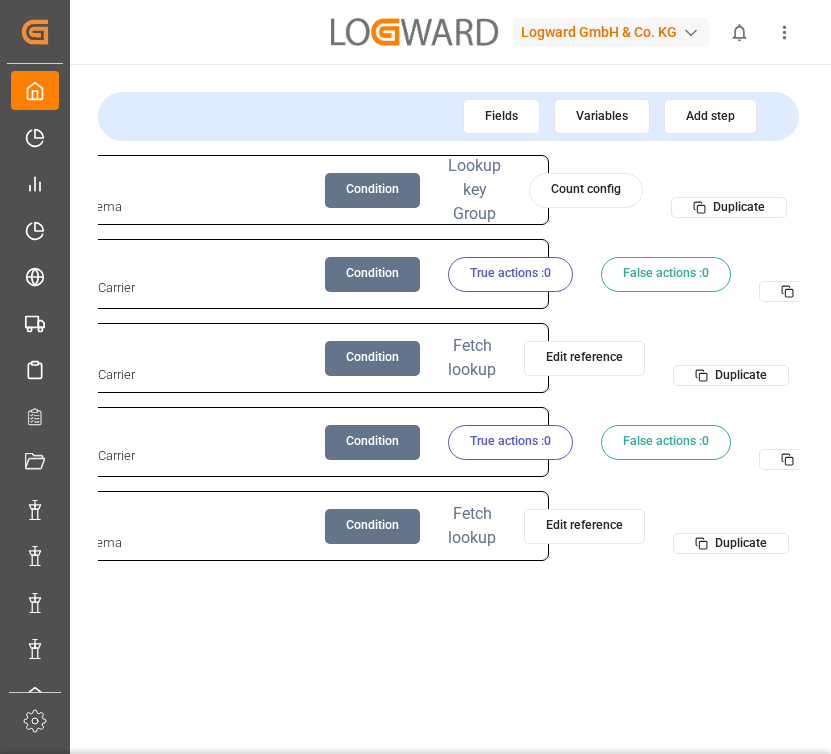 click on "5 . Assign Unlinked dsadsa Container Schema Condition Fetch lookup Edit reference Duplicate Preview" at bounding box center [198, 526] 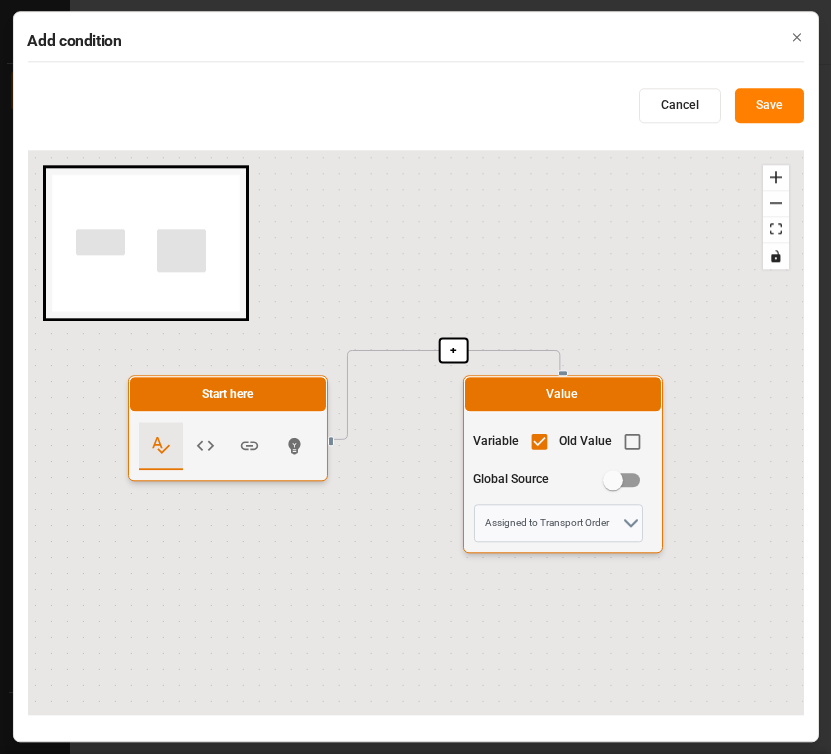 click on "Save" at bounding box center (769, 106) 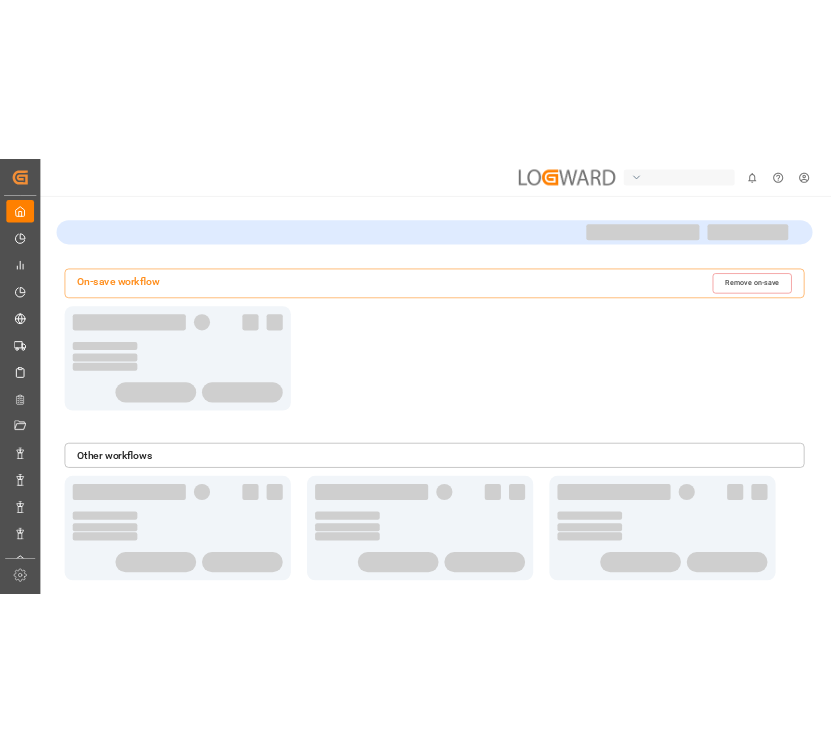 scroll, scrollTop: 0, scrollLeft: 0, axis: both 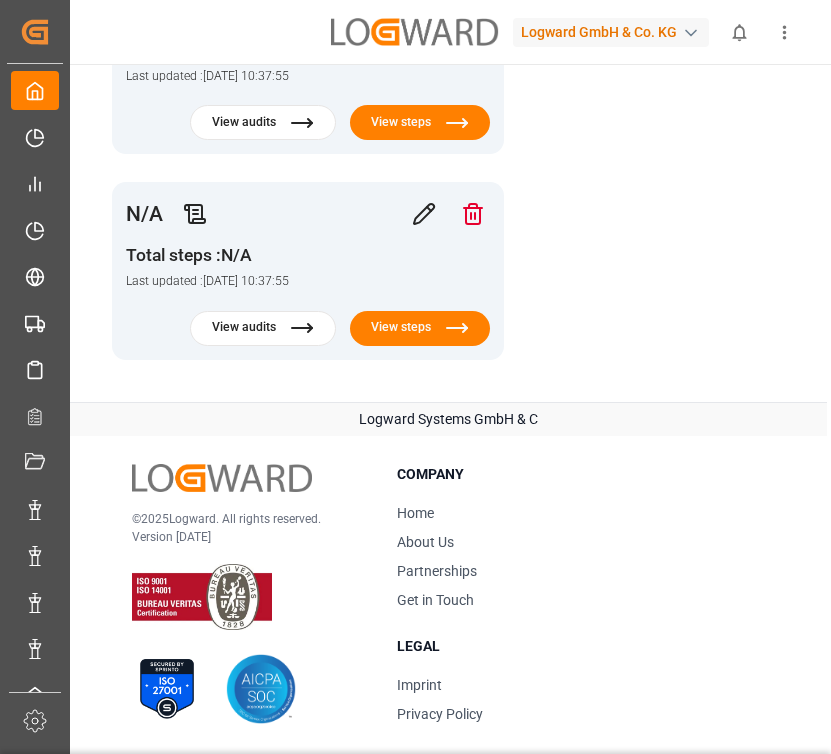 click on "asdsa Total steps :  2 Last updated :  [DATE] 09:58:37 View audits  View steps  uyiuyicyciu Total steps :  0 Last updated :  [DATE] 10:05:06 View audits  View steps  Timselot upd ... Total steps :  1 Last updated :  [DATE] 10:37:55 View audits  View steps  Test Sourcin ... Total steps :  0 Last updated :  [DATE] 10:37:55 View audits  View steps  N/A Total steps :  N/A Last updated :  [DATE] 10:37:55 View audits  View steps  N/A Total steps :  N/A Last updated :  [DATE] 10:37:55 View audits  View steps" at bounding box center (448, -243) 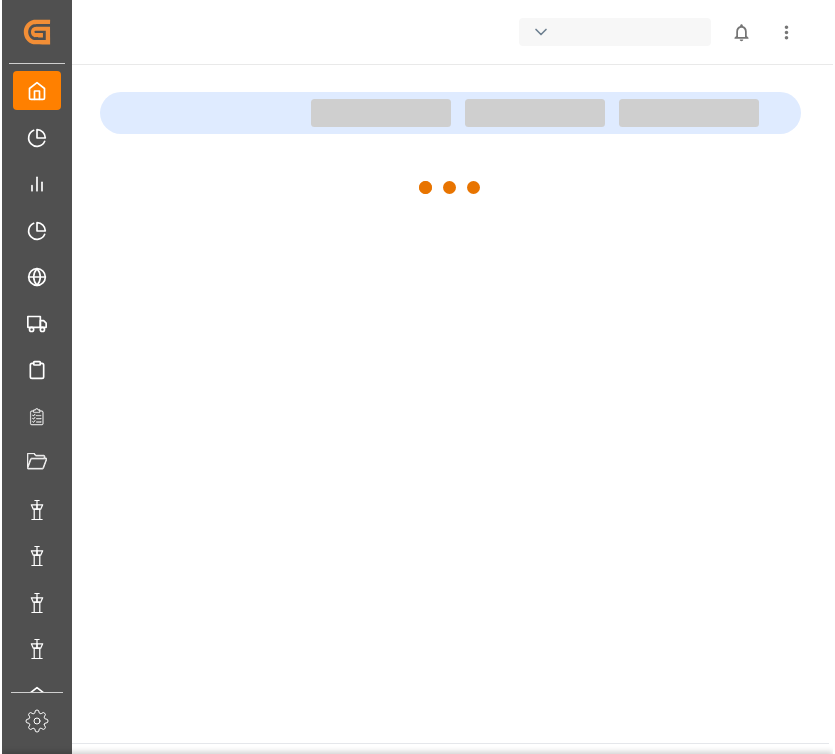 scroll, scrollTop: 0, scrollLeft: 0, axis: both 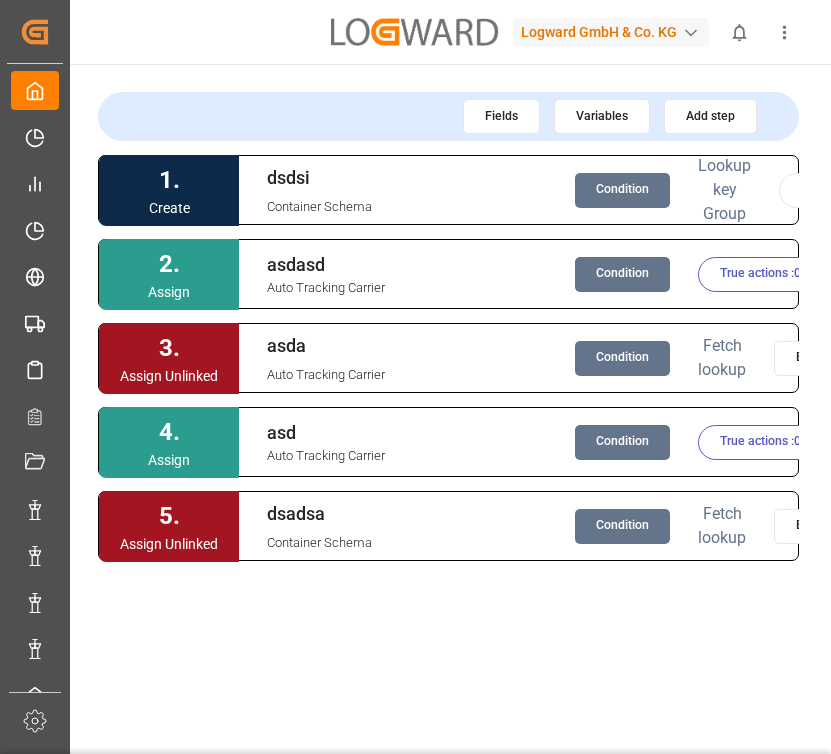 click on "Condition" at bounding box center [622, 526] 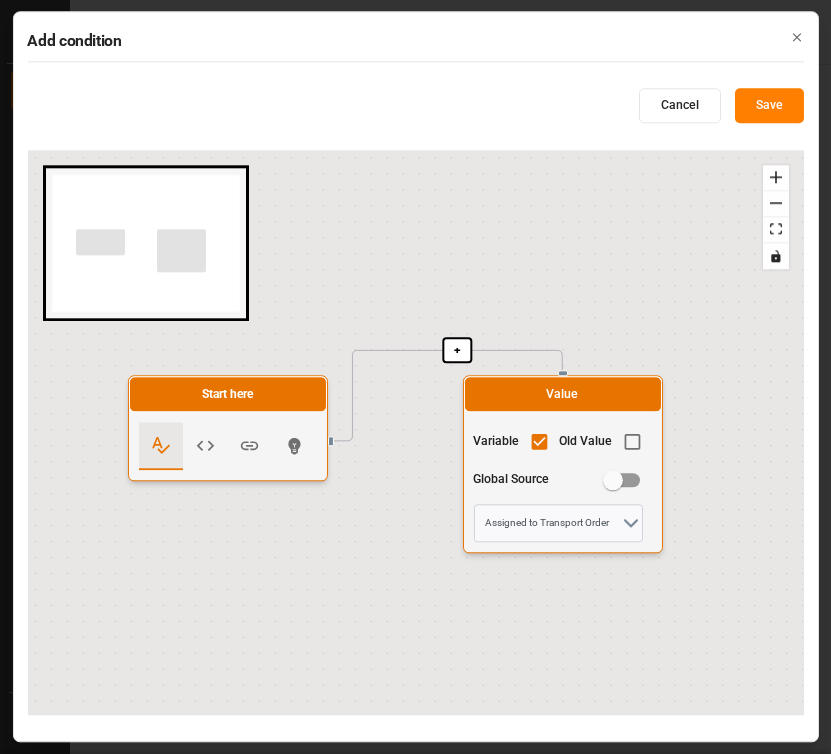 click on "Cancel" at bounding box center (680, 106) 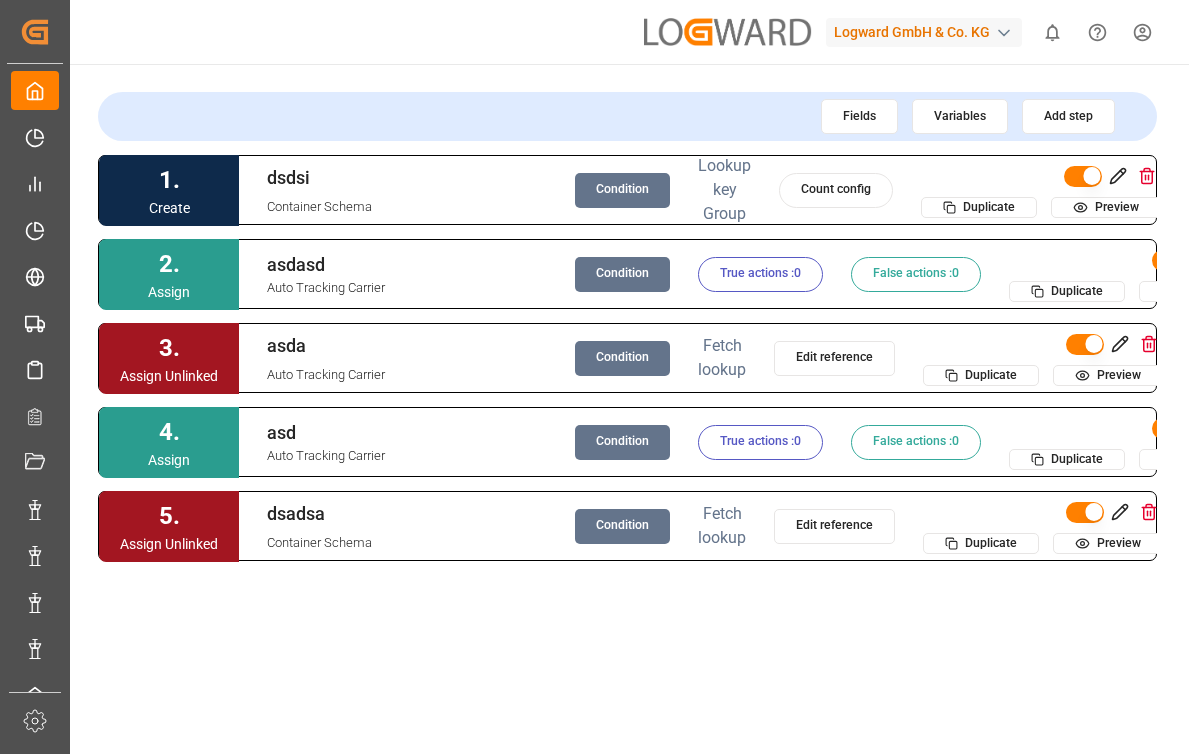 click on "Condition" at bounding box center [622, 526] 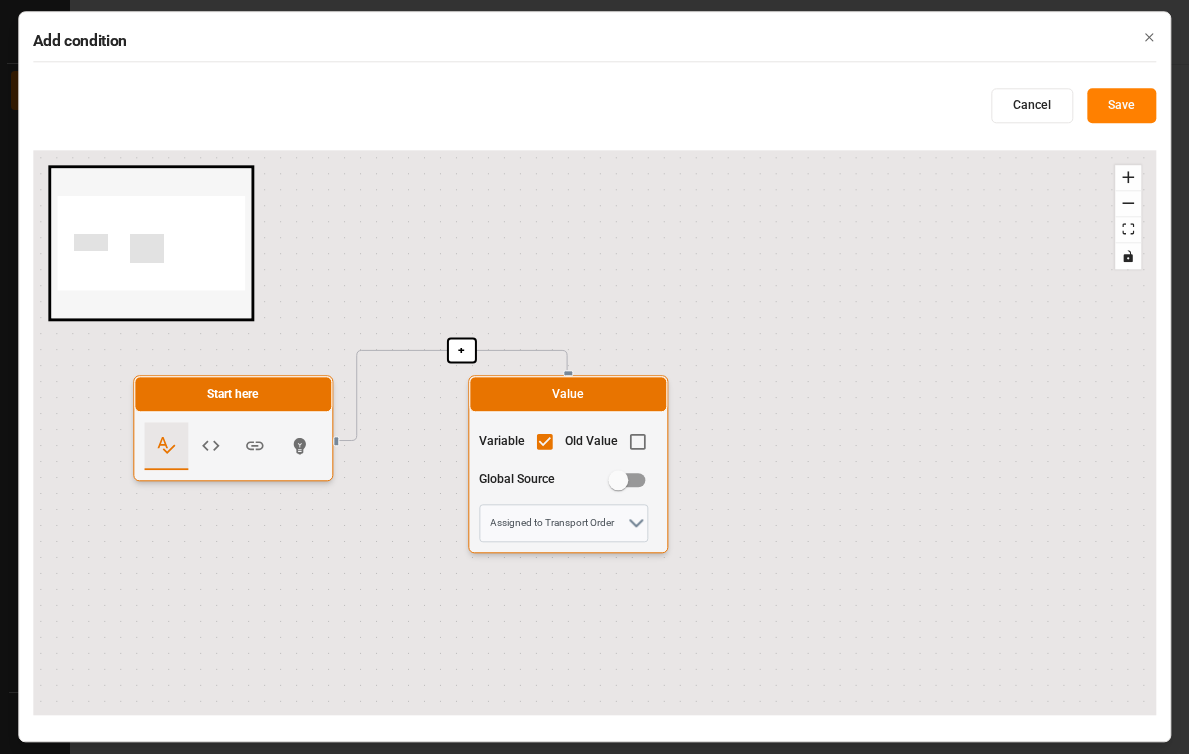 click on "Cancel Save" at bounding box center (594, 112) 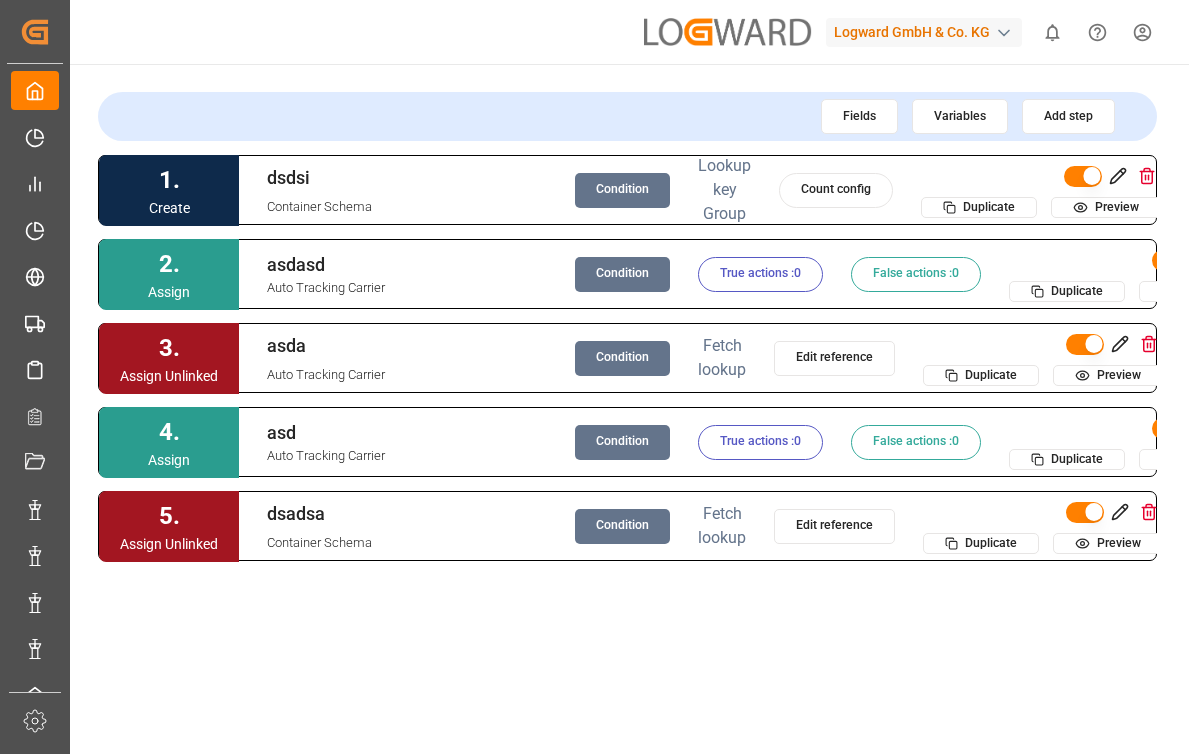 click on "Edit reference" at bounding box center [834, 526] 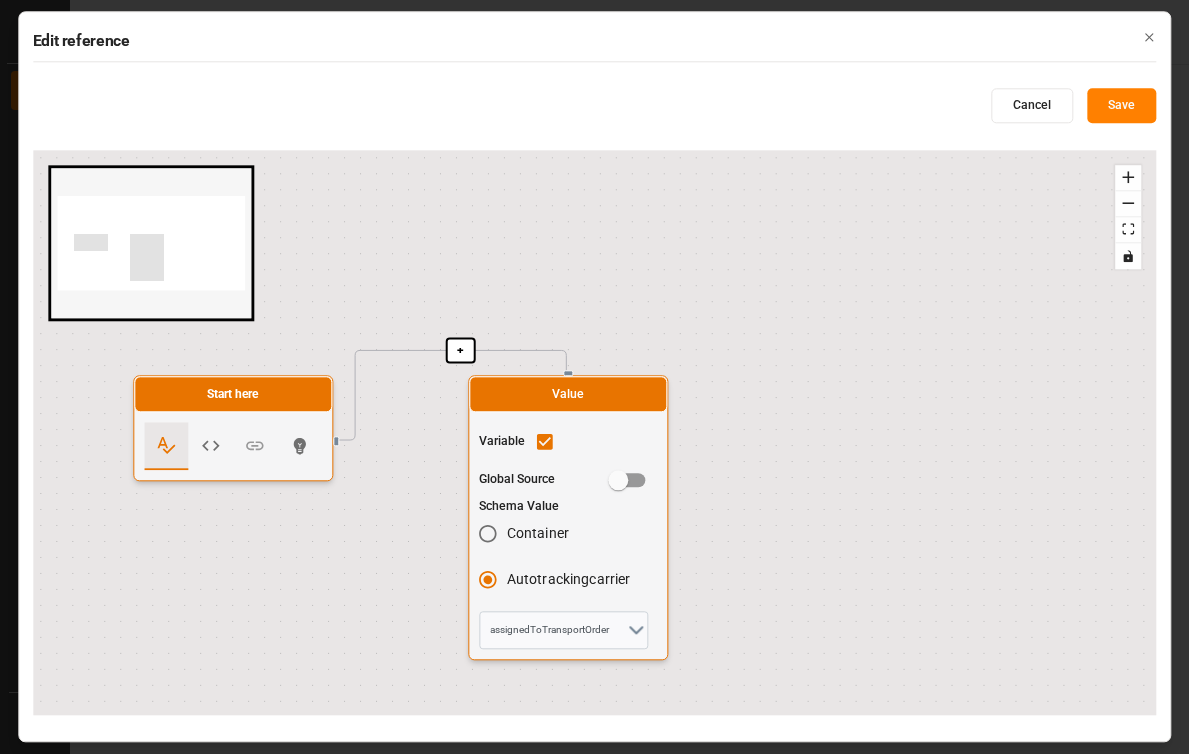 click on "Cancel" at bounding box center (1032, 106) 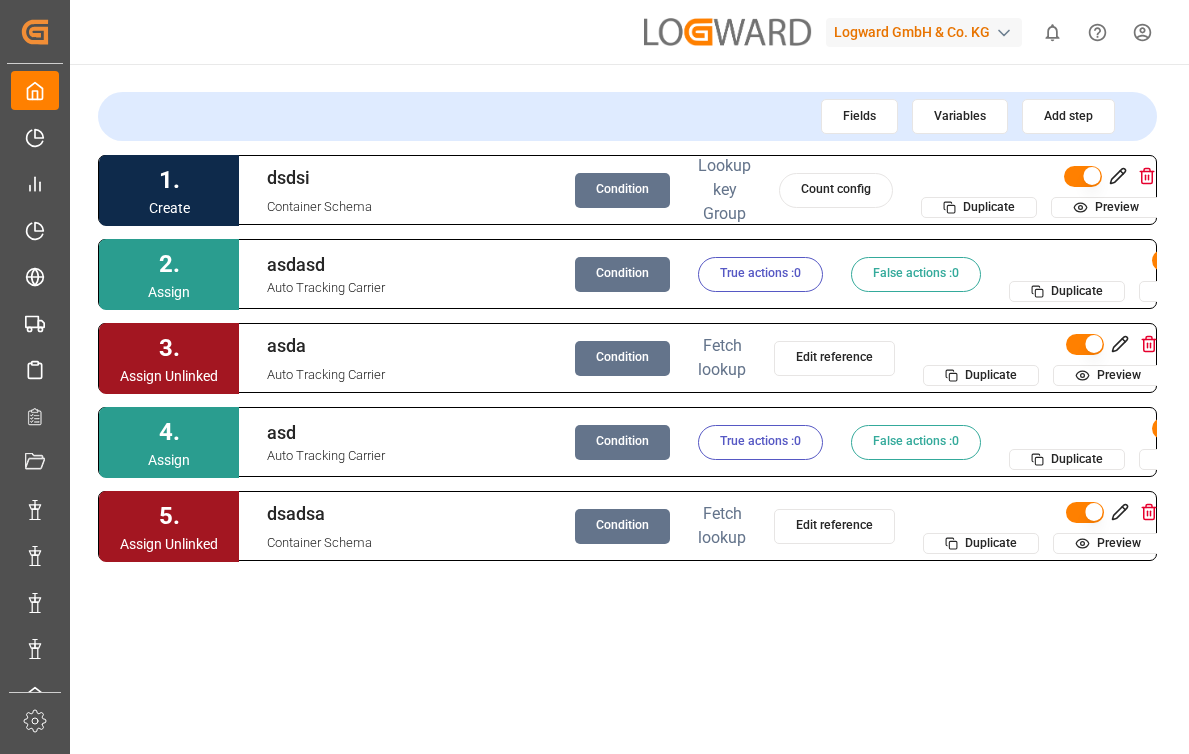 click on "Condition" at bounding box center (622, 526) 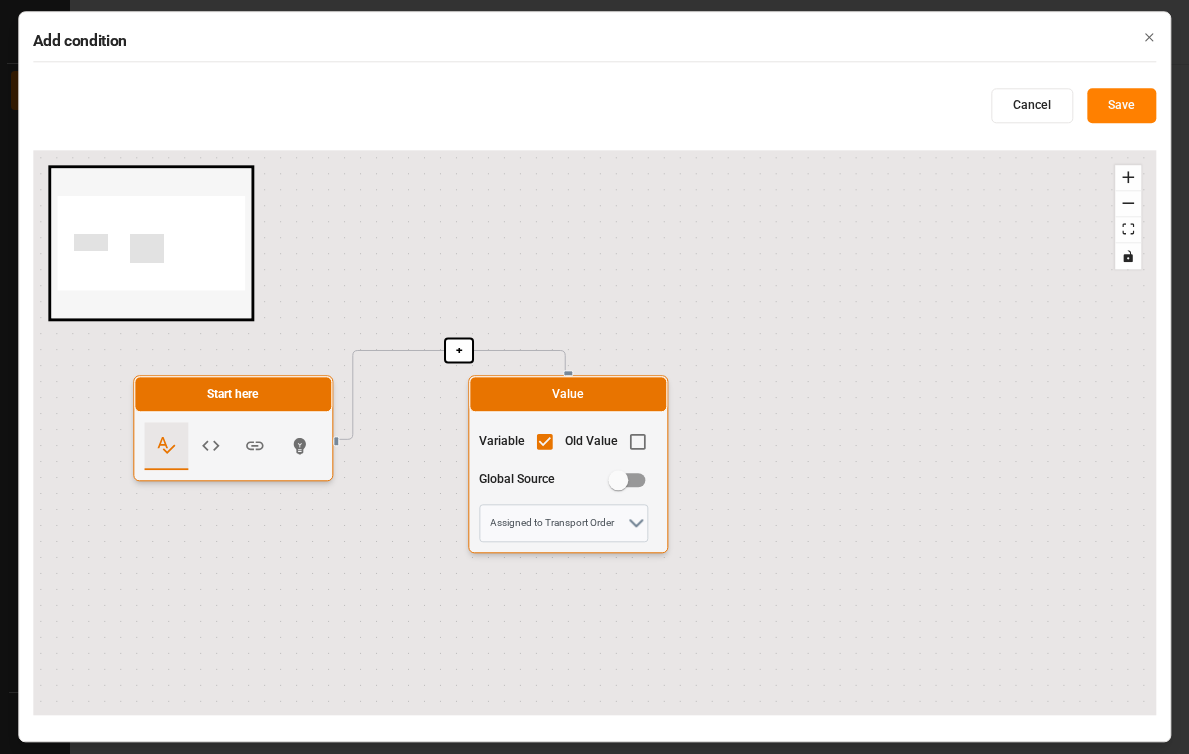 click on "Cancel" at bounding box center (1032, 106) 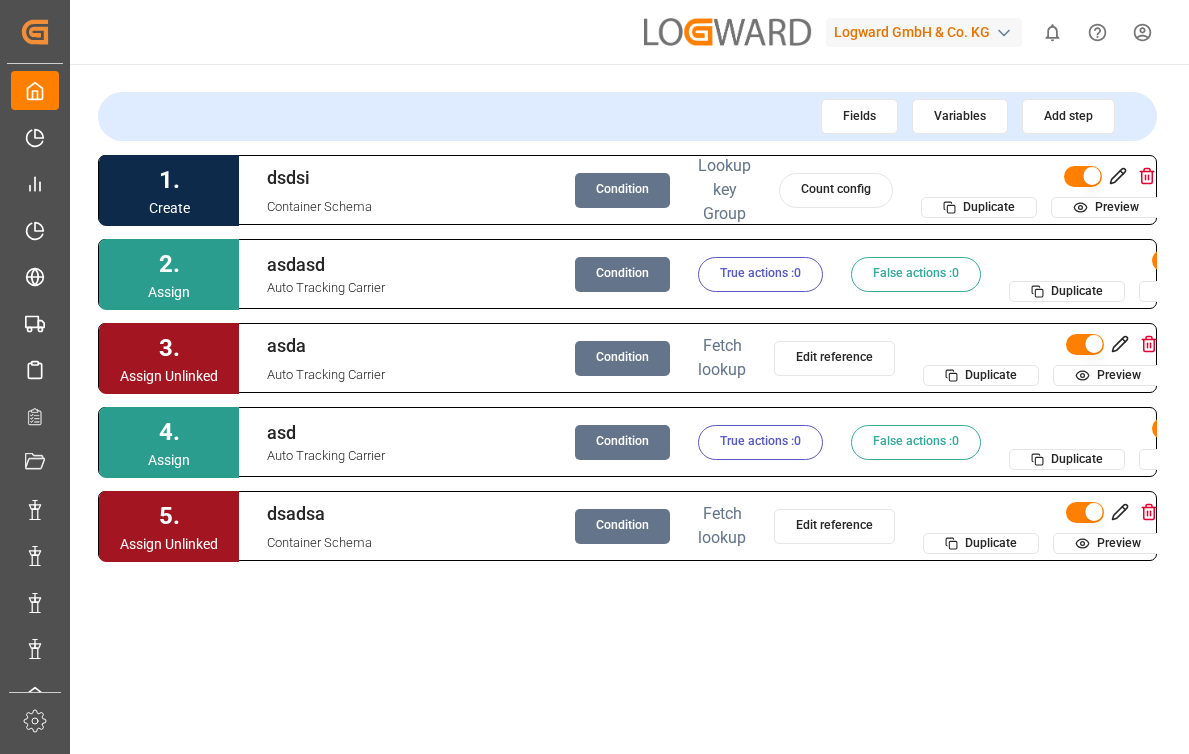 click on "Edit reference" at bounding box center [834, 526] 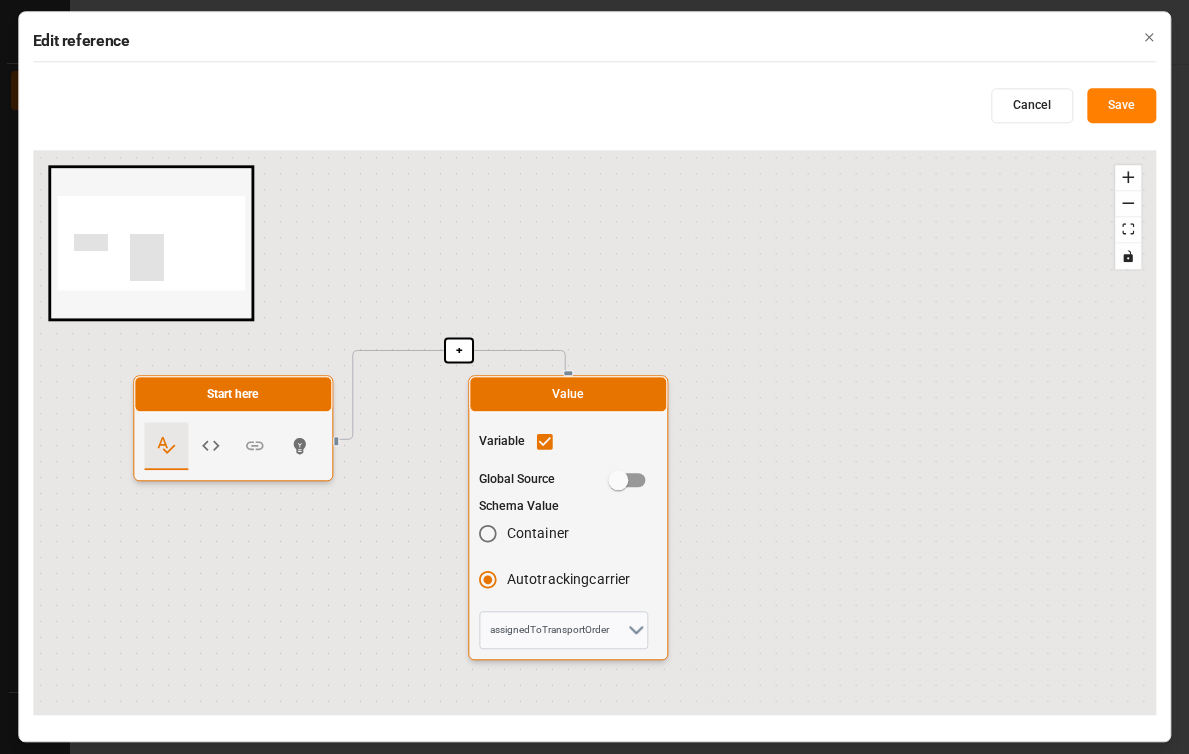 click on "container" at bounding box center [487, 533] 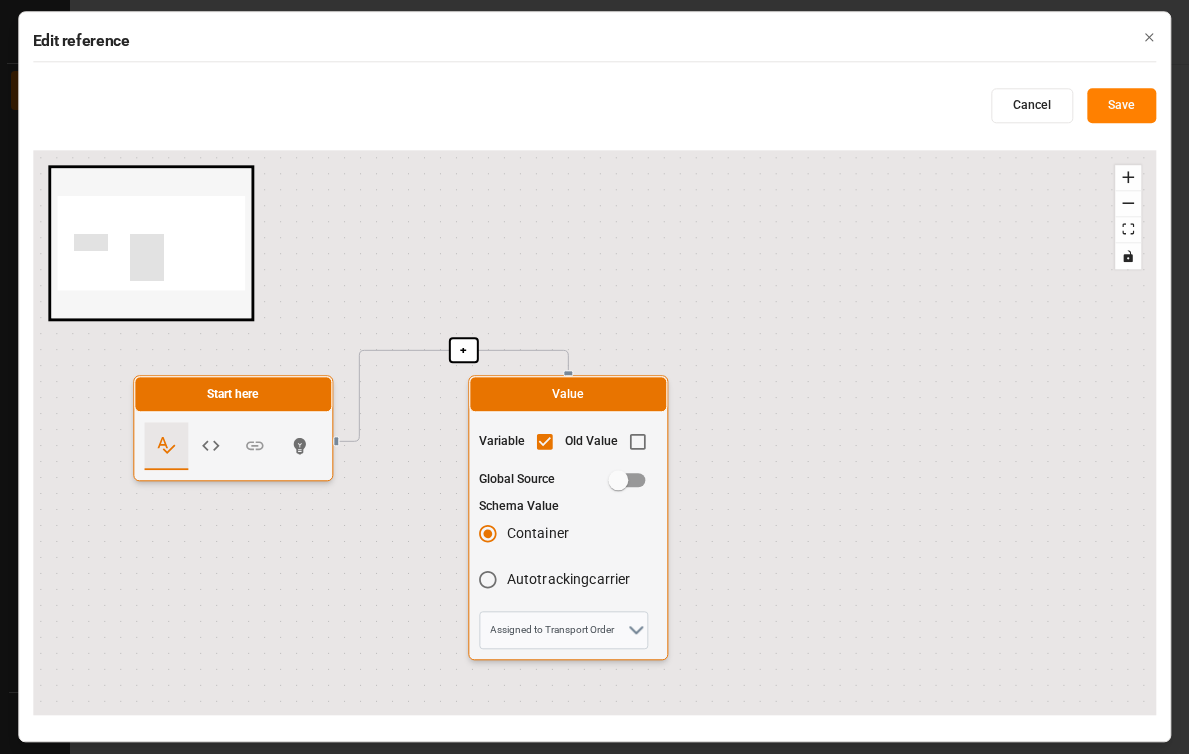 click on "autotrackingcarrier" at bounding box center [487, 579] 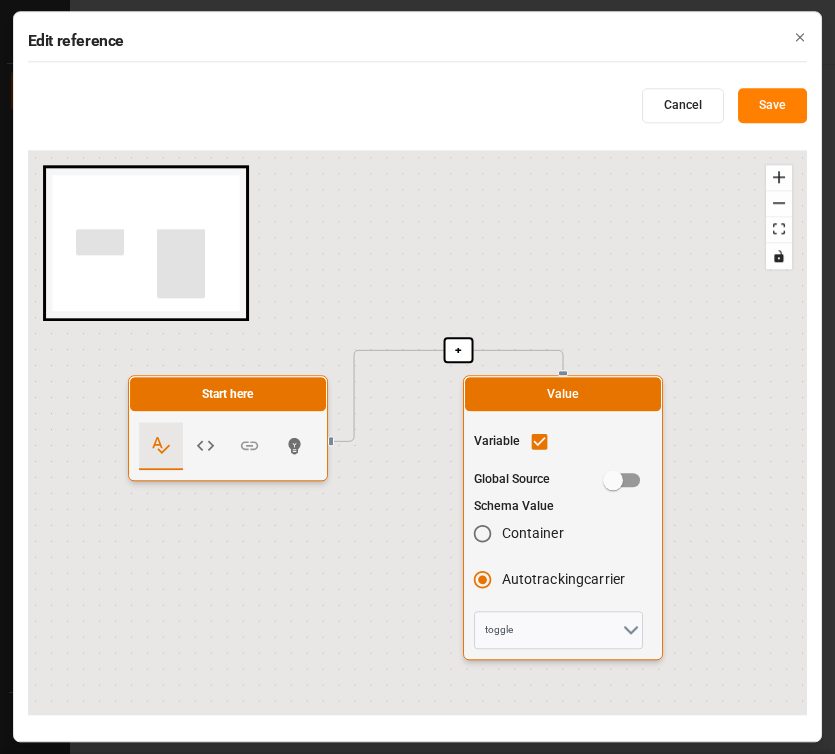 click at bounding box center (205, 446) 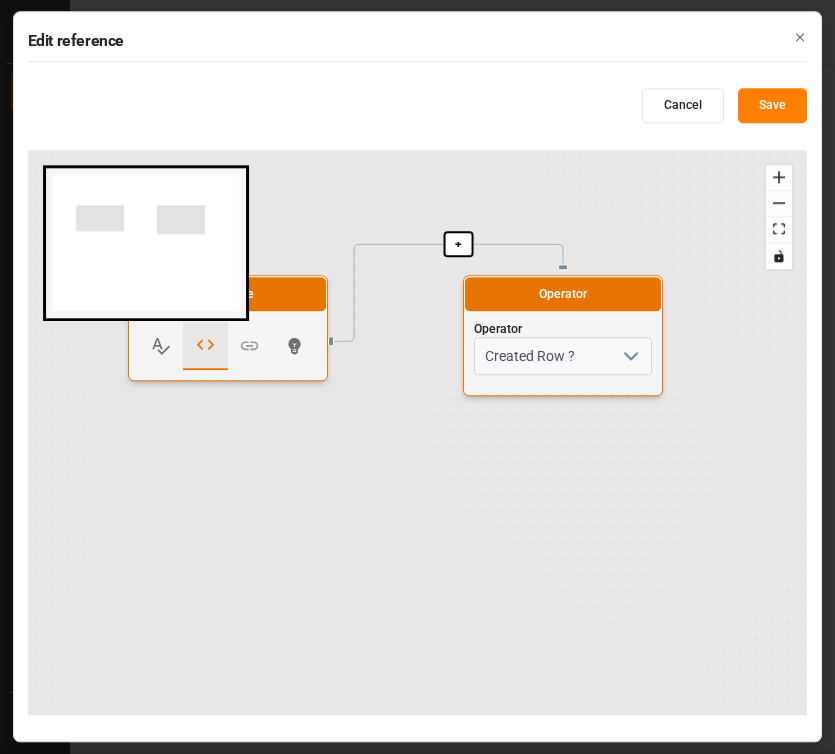 click 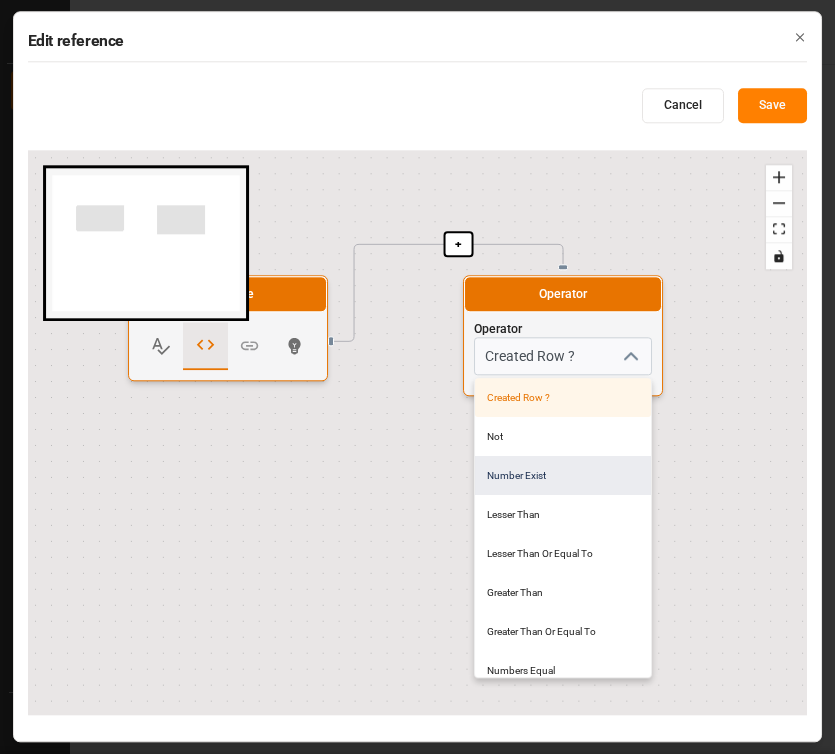click on "Number Exist" at bounding box center (563, 475) 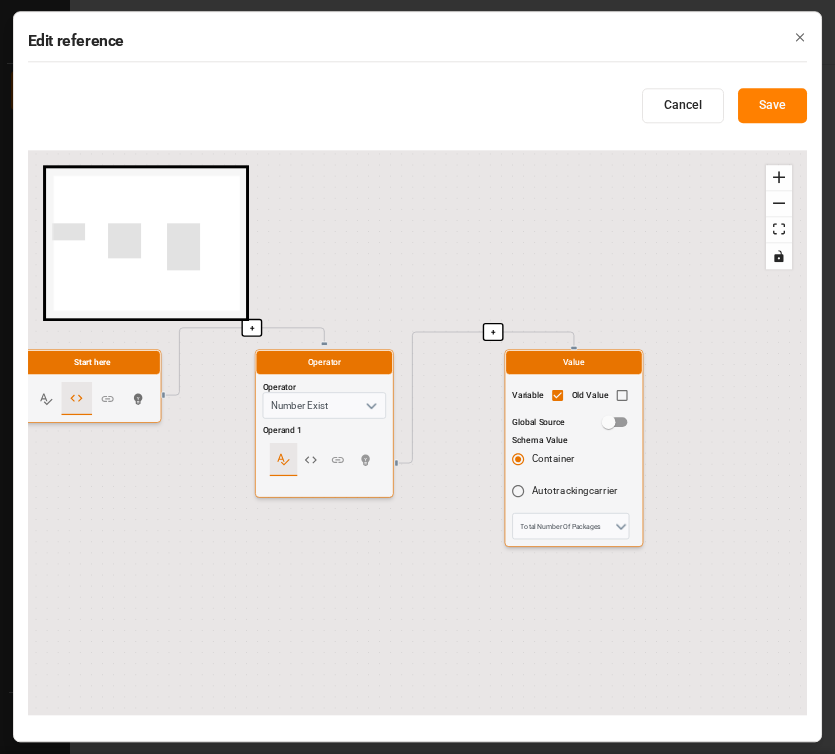 drag, startPoint x: 637, startPoint y: 281, endPoint x: 350, endPoint y: 265, distance: 287.44565 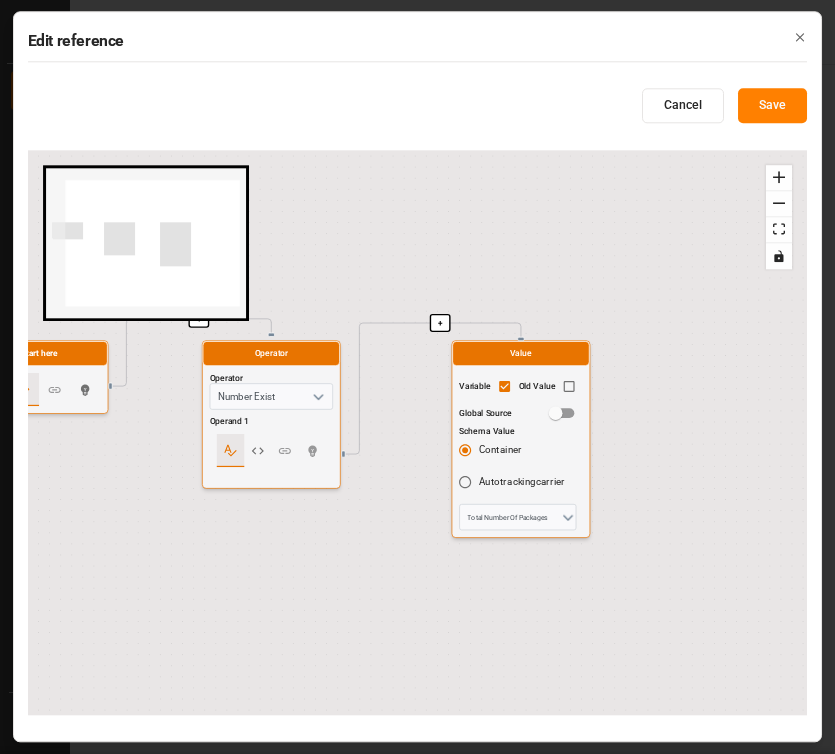 click at bounding box center (317, 396) 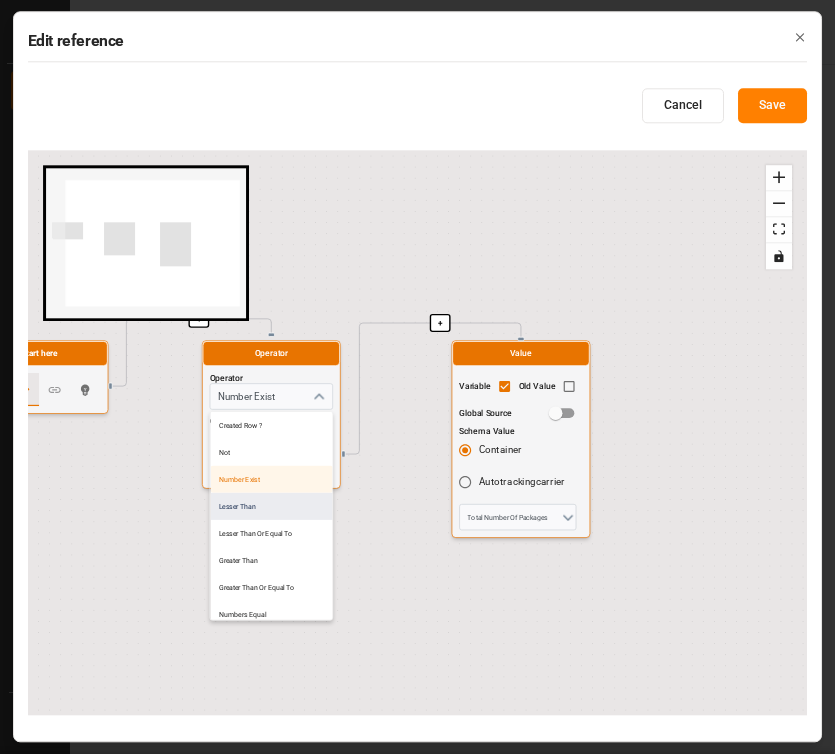 click on "Lesser Than" at bounding box center [271, 505] 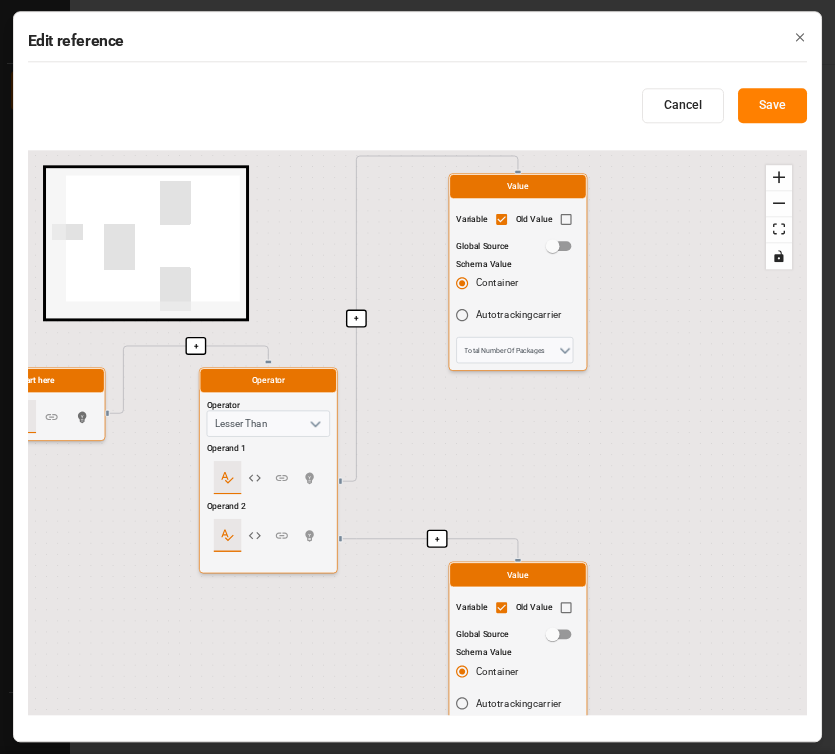 drag, startPoint x: 507, startPoint y: 592, endPoint x: 500, endPoint y: 415, distance: 177.13837 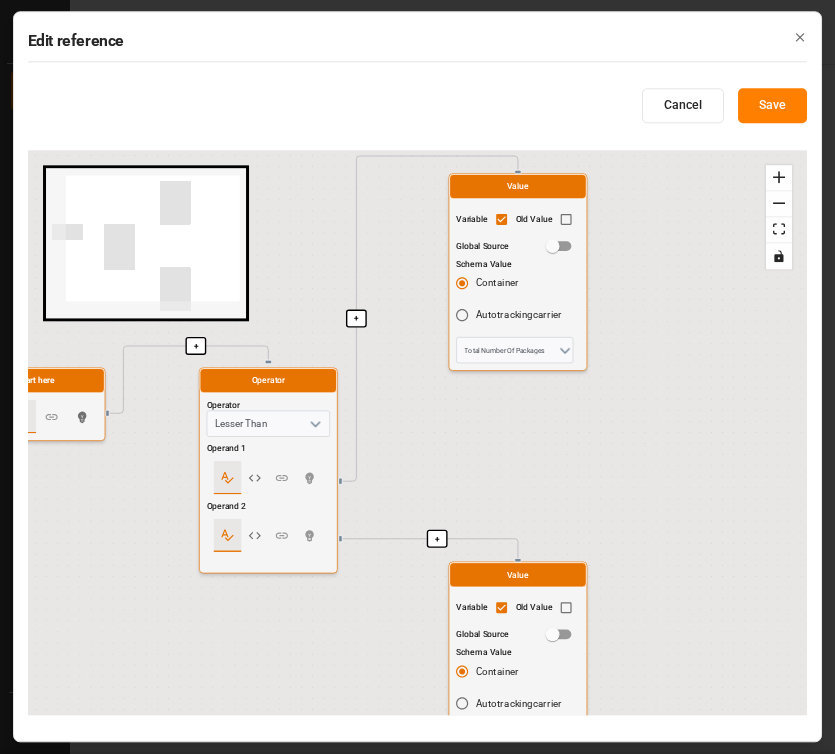 click on "+ + + Start here Operator Operator Lesser Than Operand 1 Operand 2 Value Variable Old Value Global Source Schema Value container autotrackingcarrier Total Number Of Packages Value Variable Old Value Global Source Schema Value container autotrackingcarrier Total Number Of Packages" at bounding box center (418, 433) 